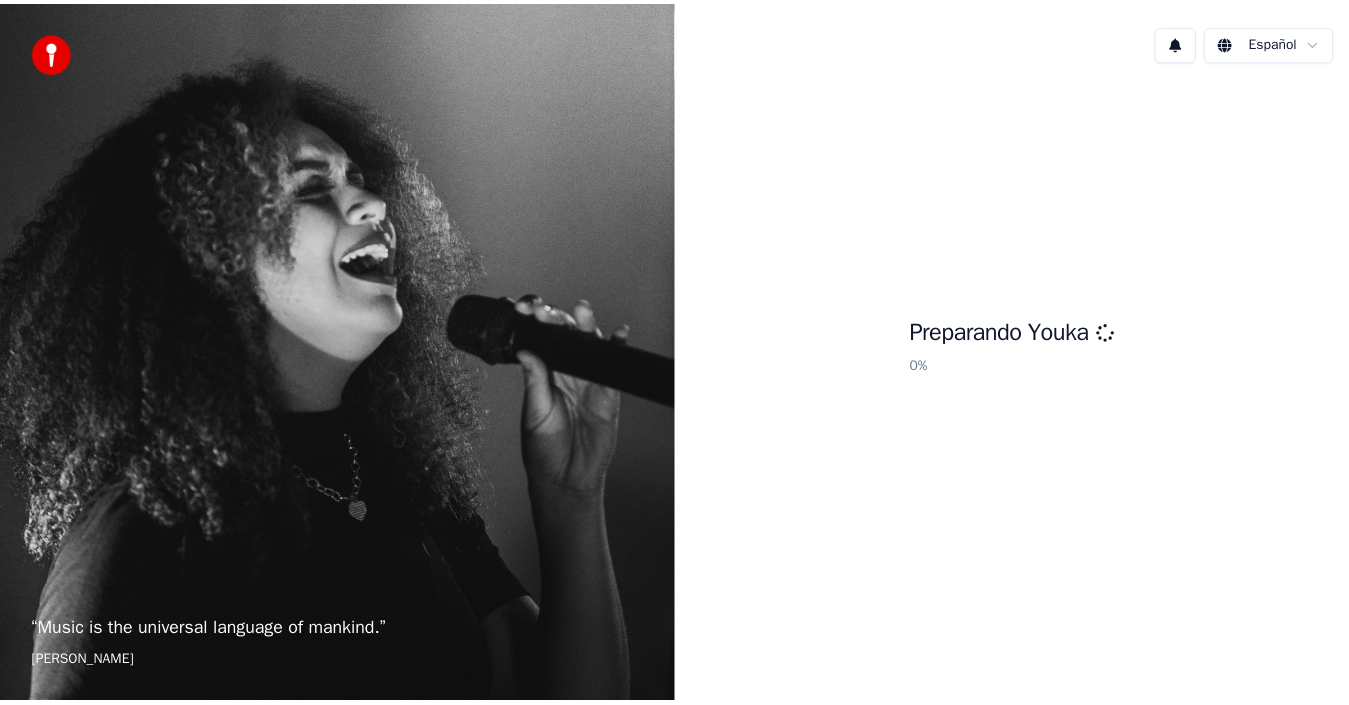 scroll, scrollTop: 0, scrollLeft: 0, axis: both 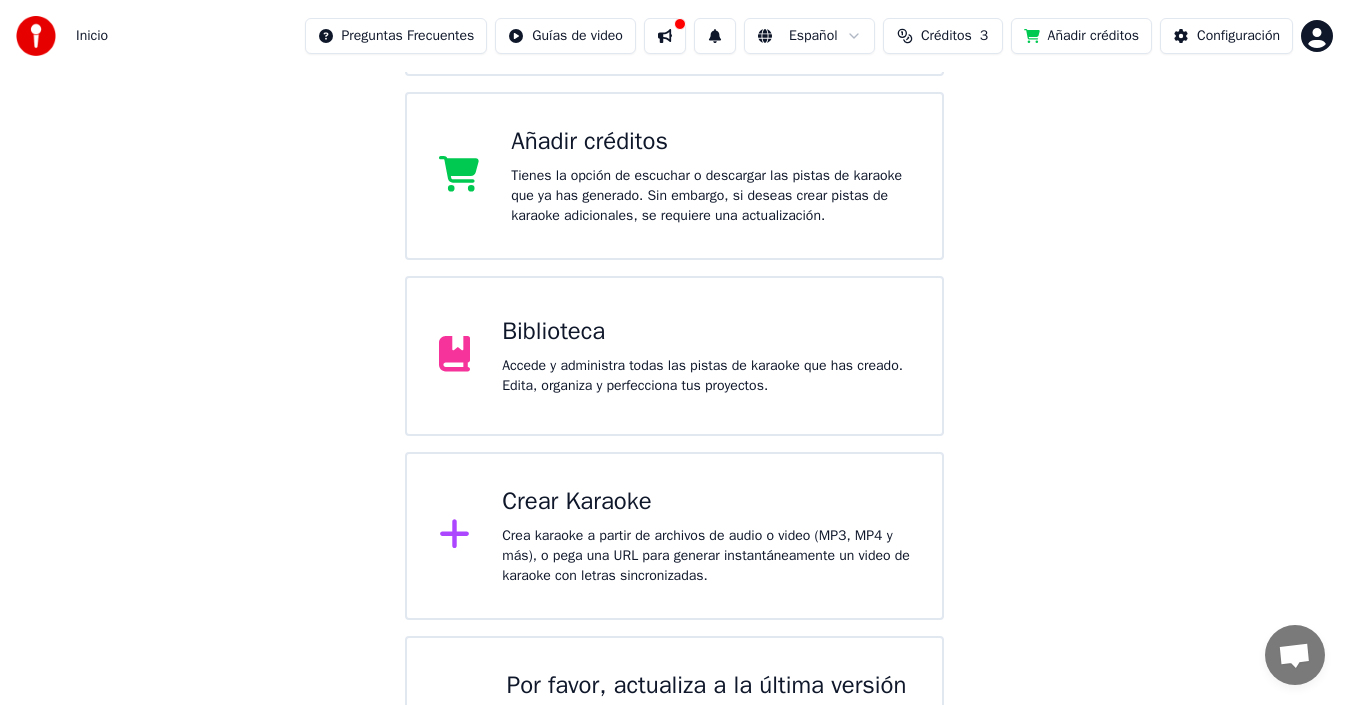 click 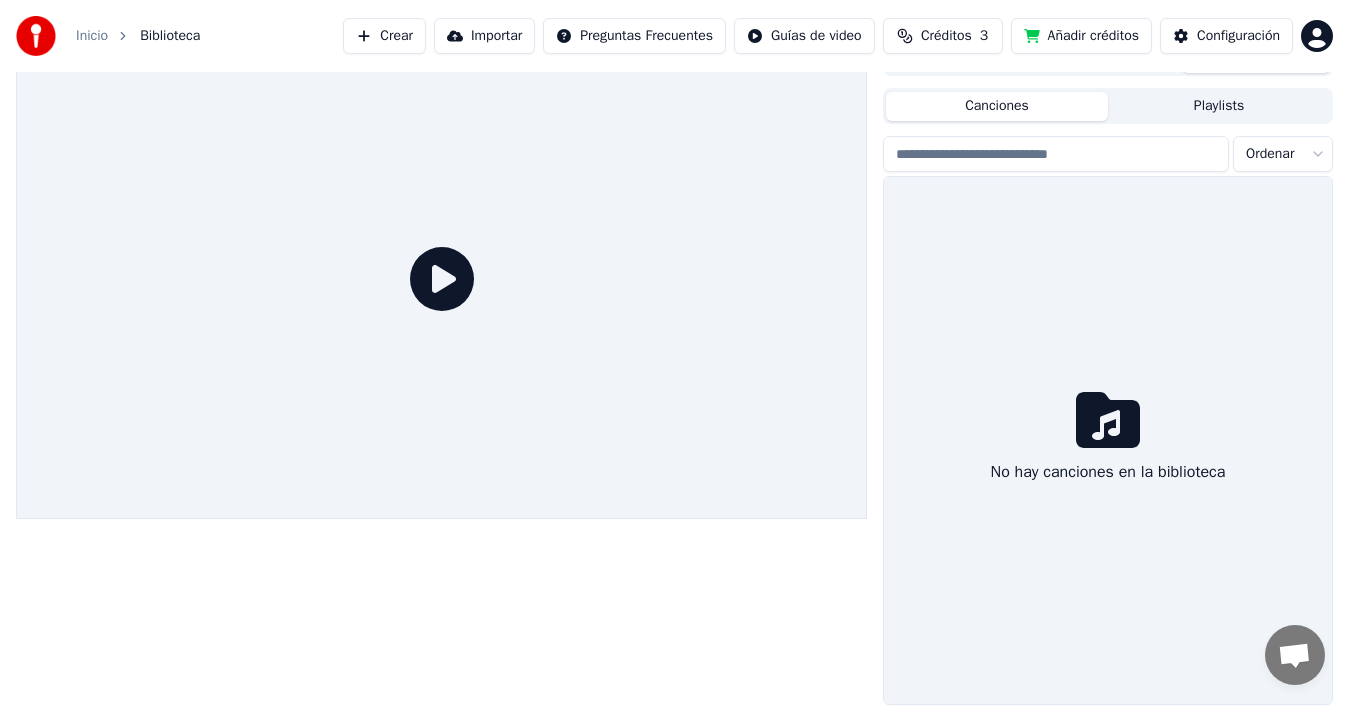 scroll, scrollTop: 32, scrollLeft: 0, axis: vertical 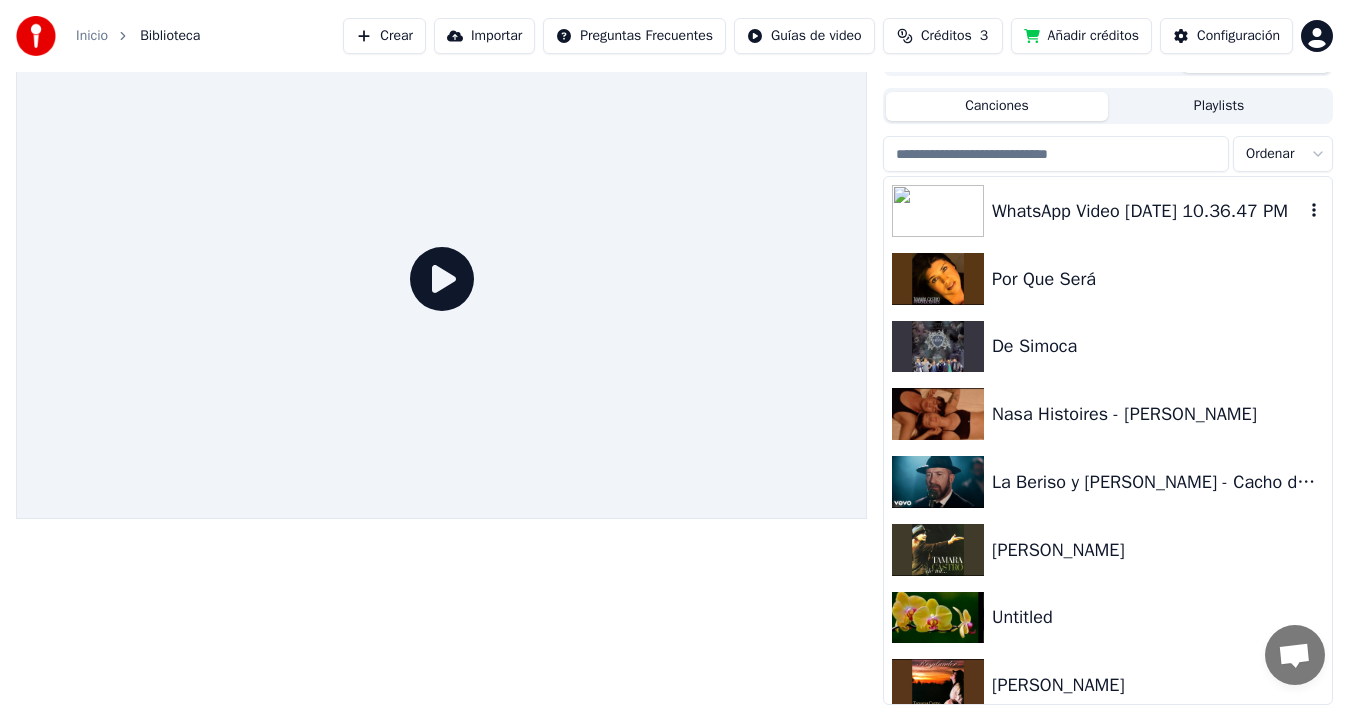 click at bounding box center [942, 211] 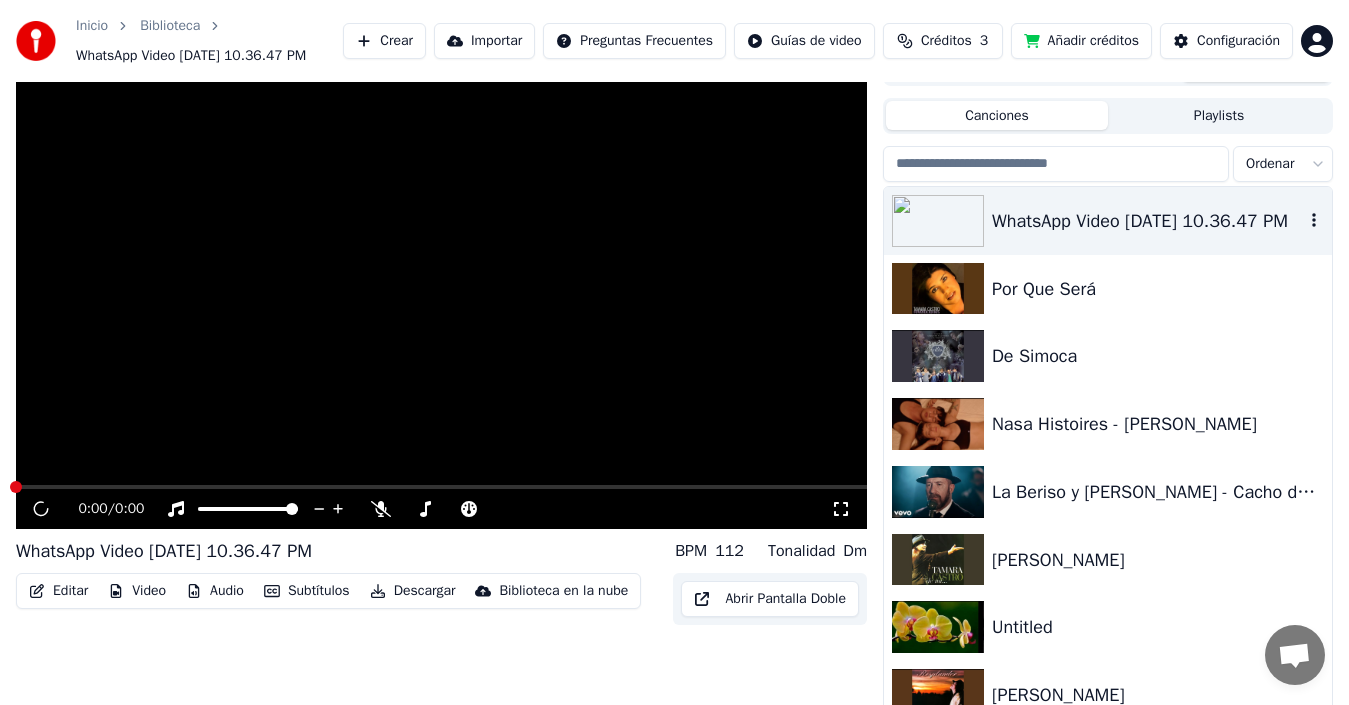scroll, scrollTop: 62, scrollLeft: 0, axis: vertical 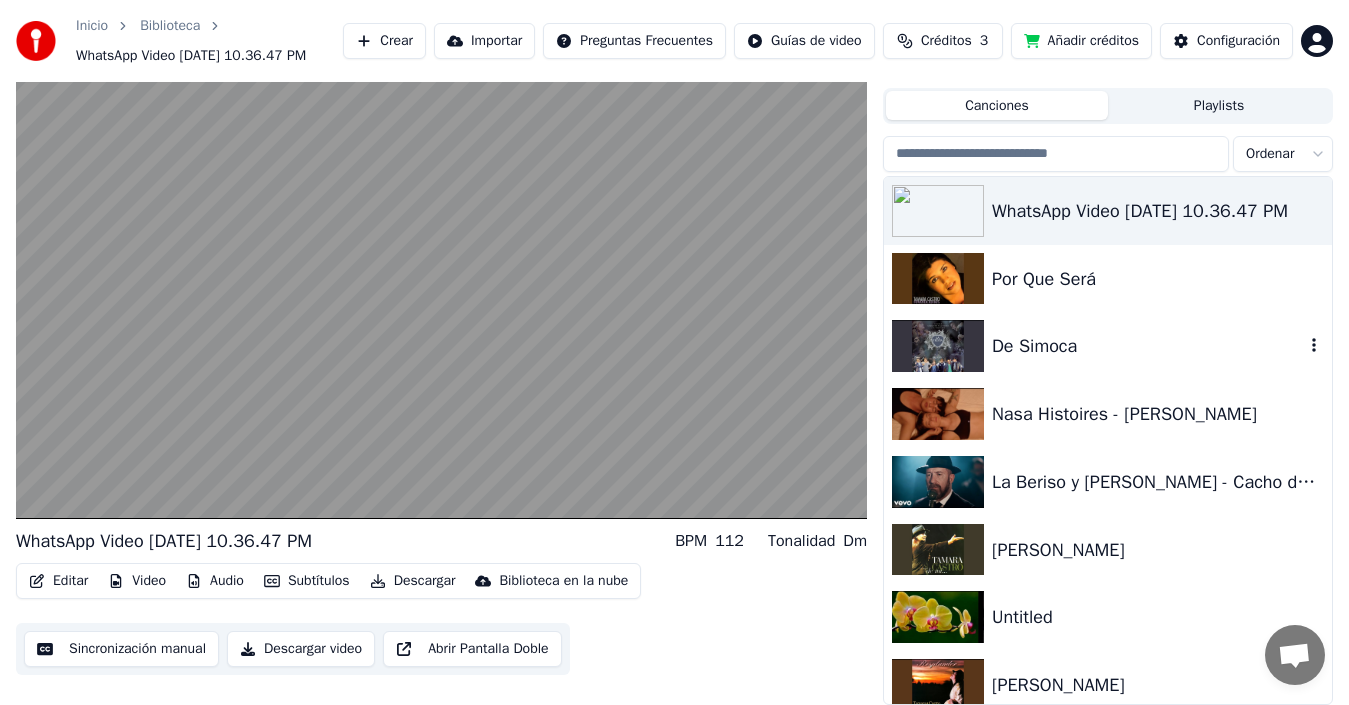 click at bounding box center [942, 346] 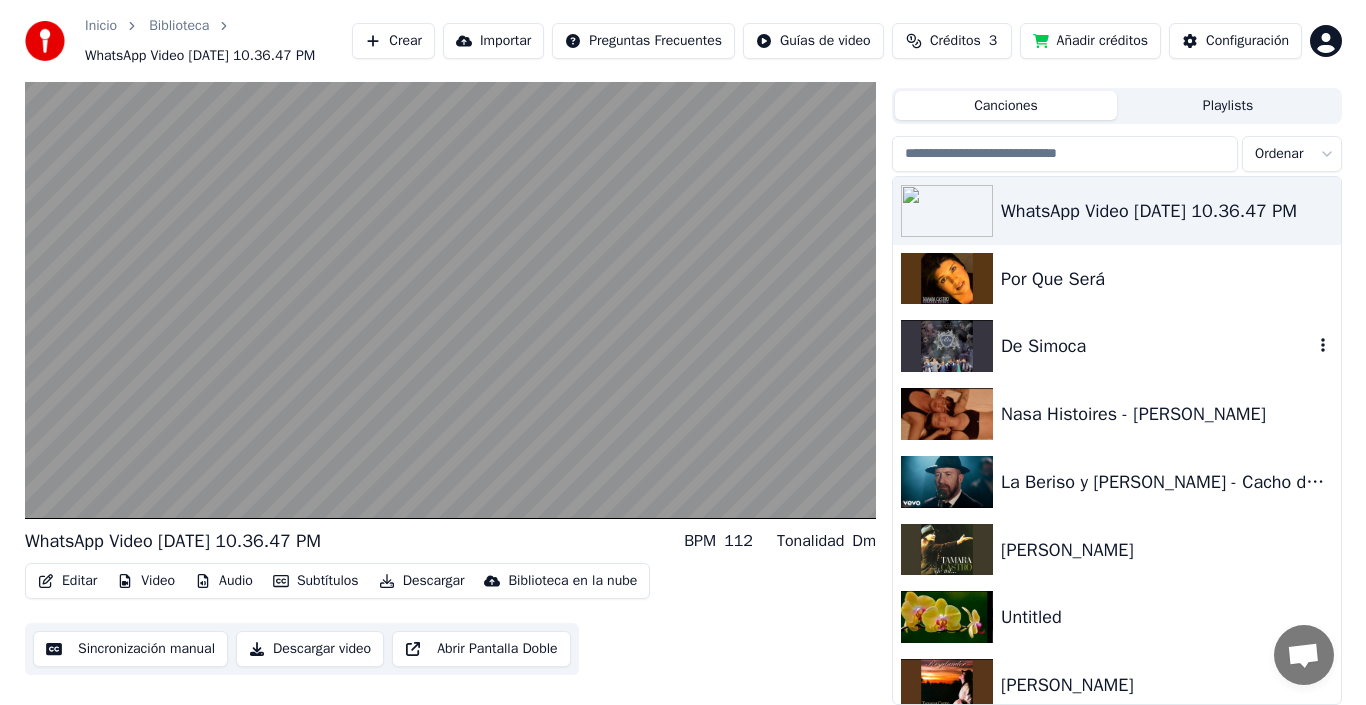 scroll, scrollTop: 42, scrollLeft: 0, axis: vertical 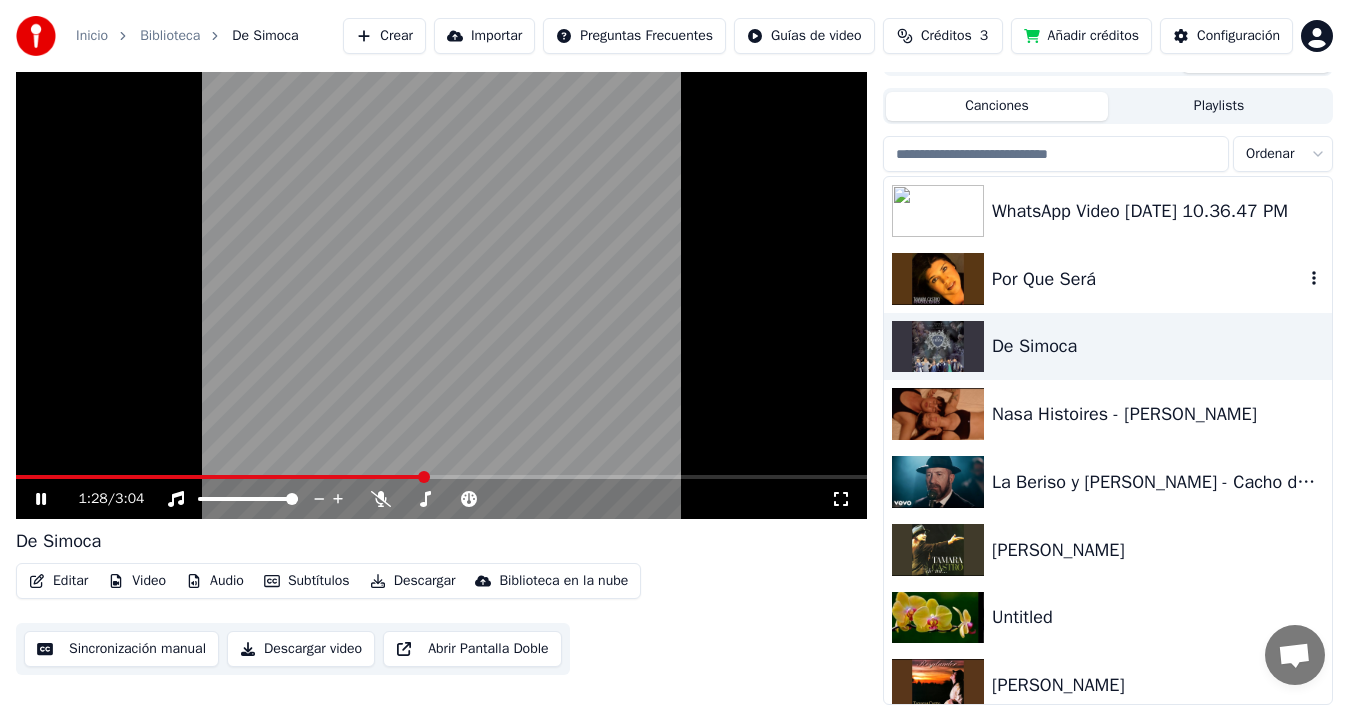 click on "Por Que Será" at bounding box center (1148, 279) 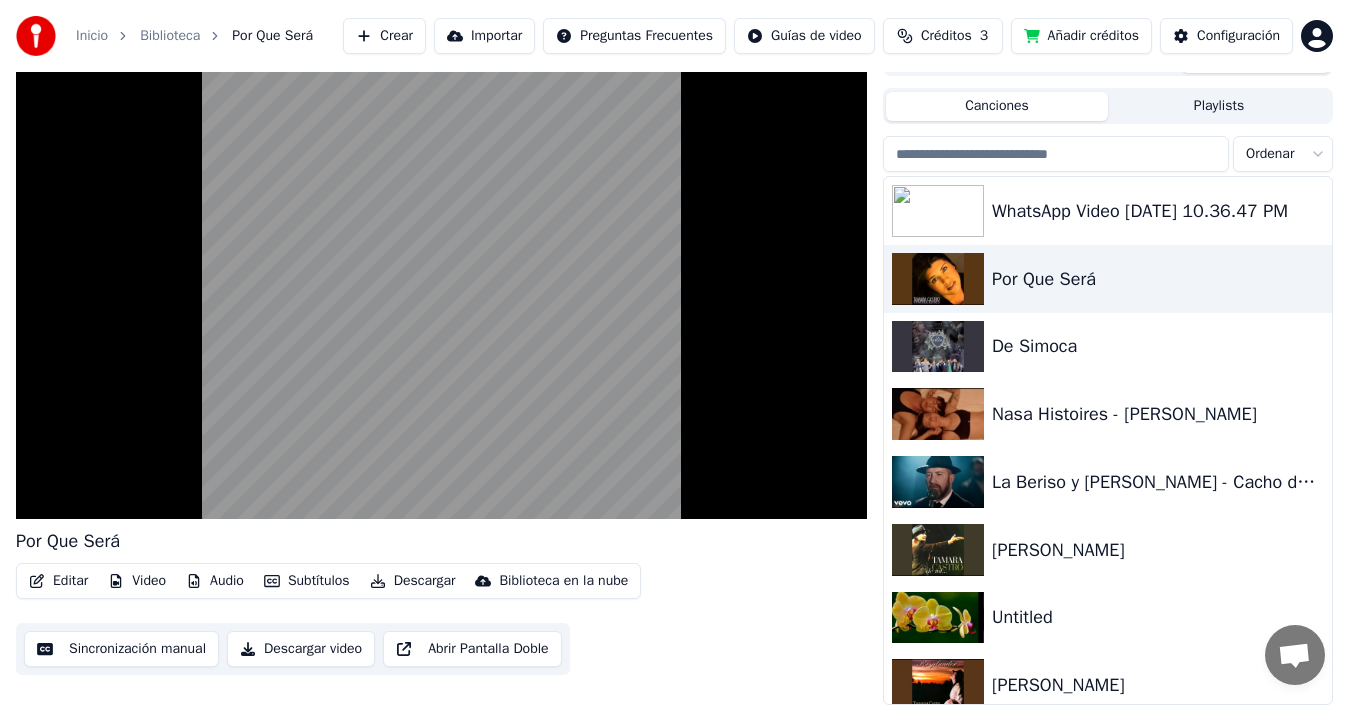 click at bounding box center [1056, 154] 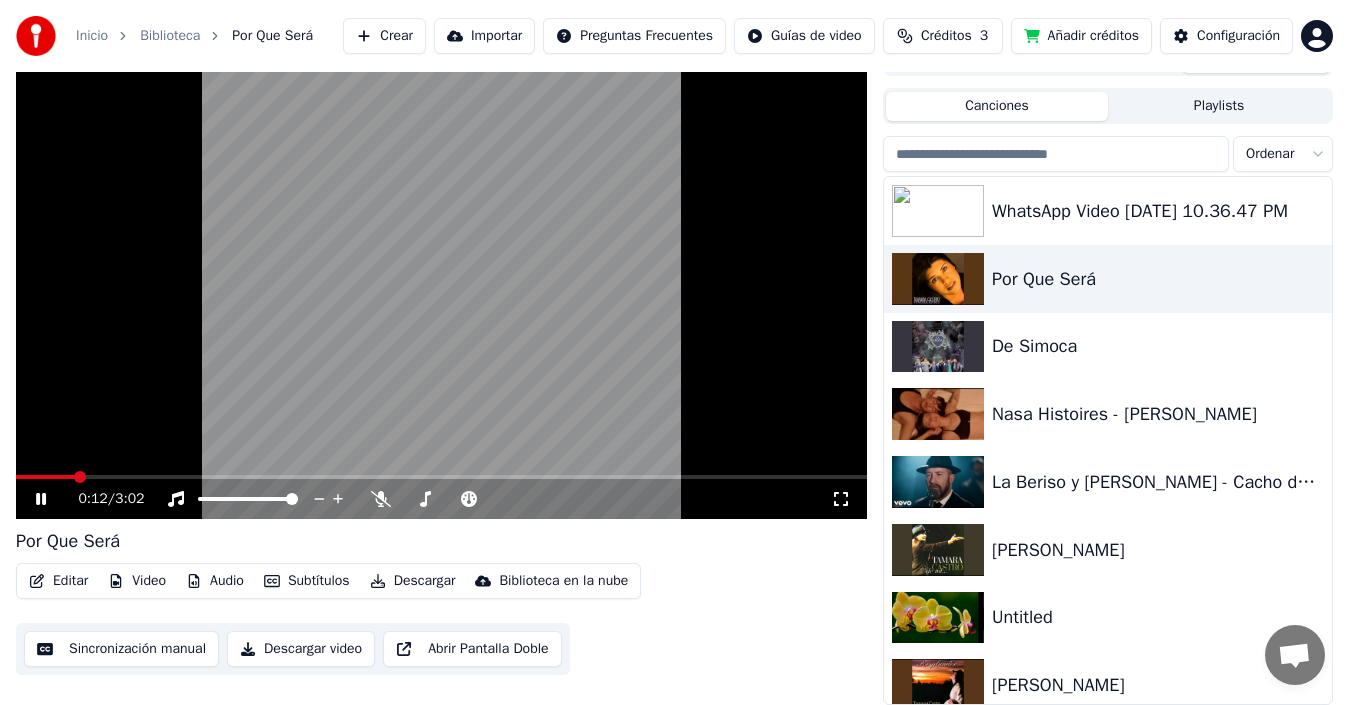 click on "Crear" at bounding box center [384, 36] 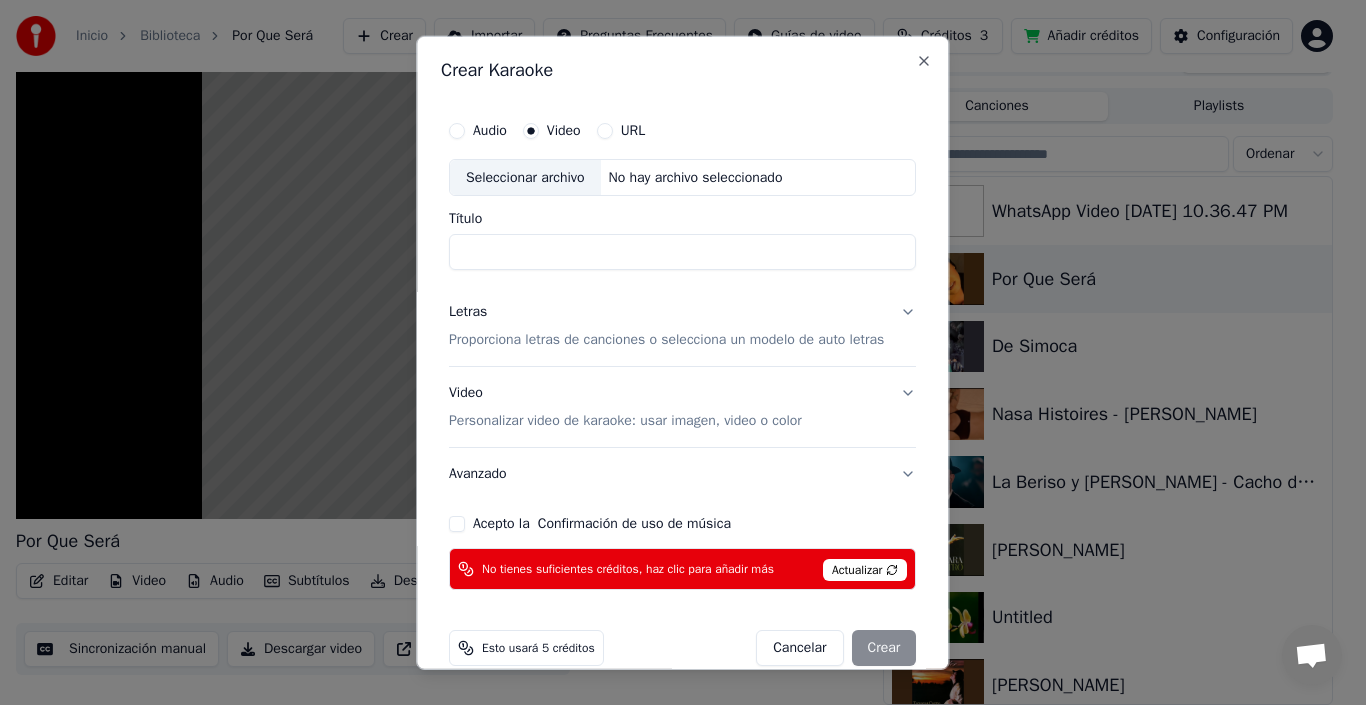 click on "No hay archivo seleccionado" at bounding box center (696, 177) 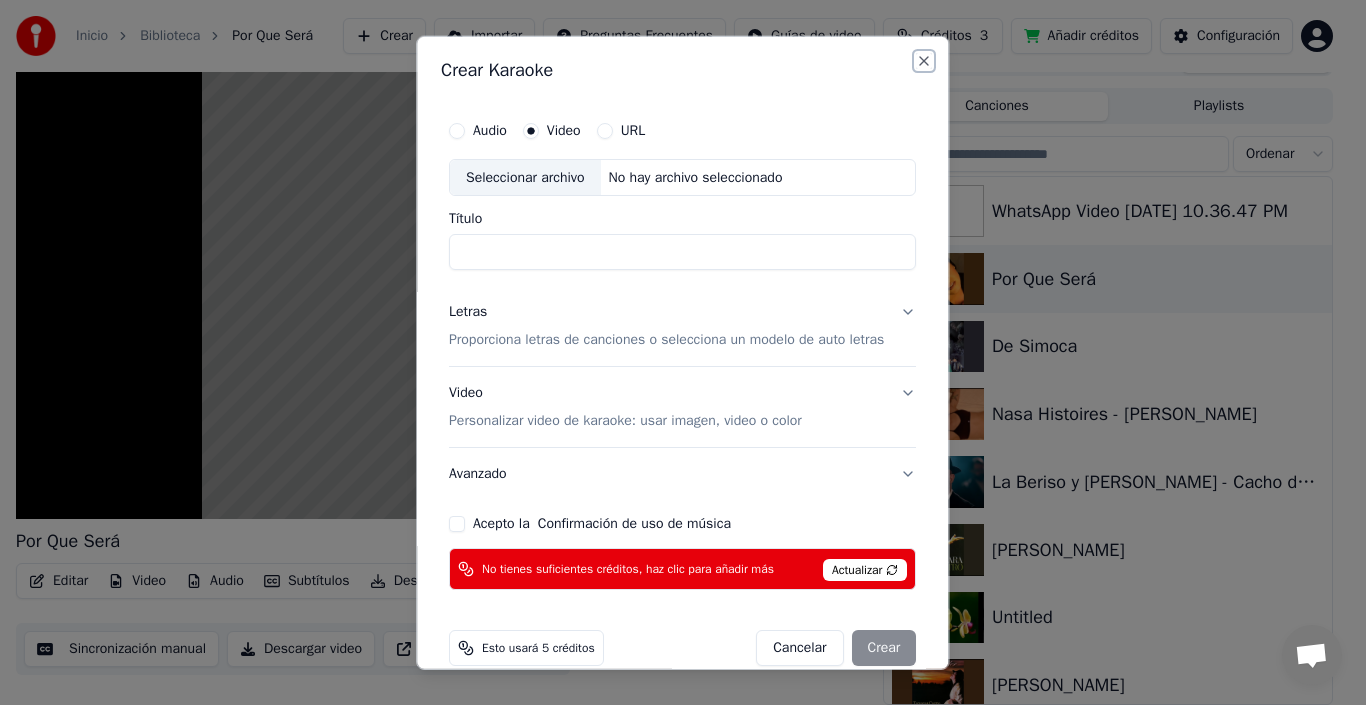 click on "Close" at bounding box center (925, 60) 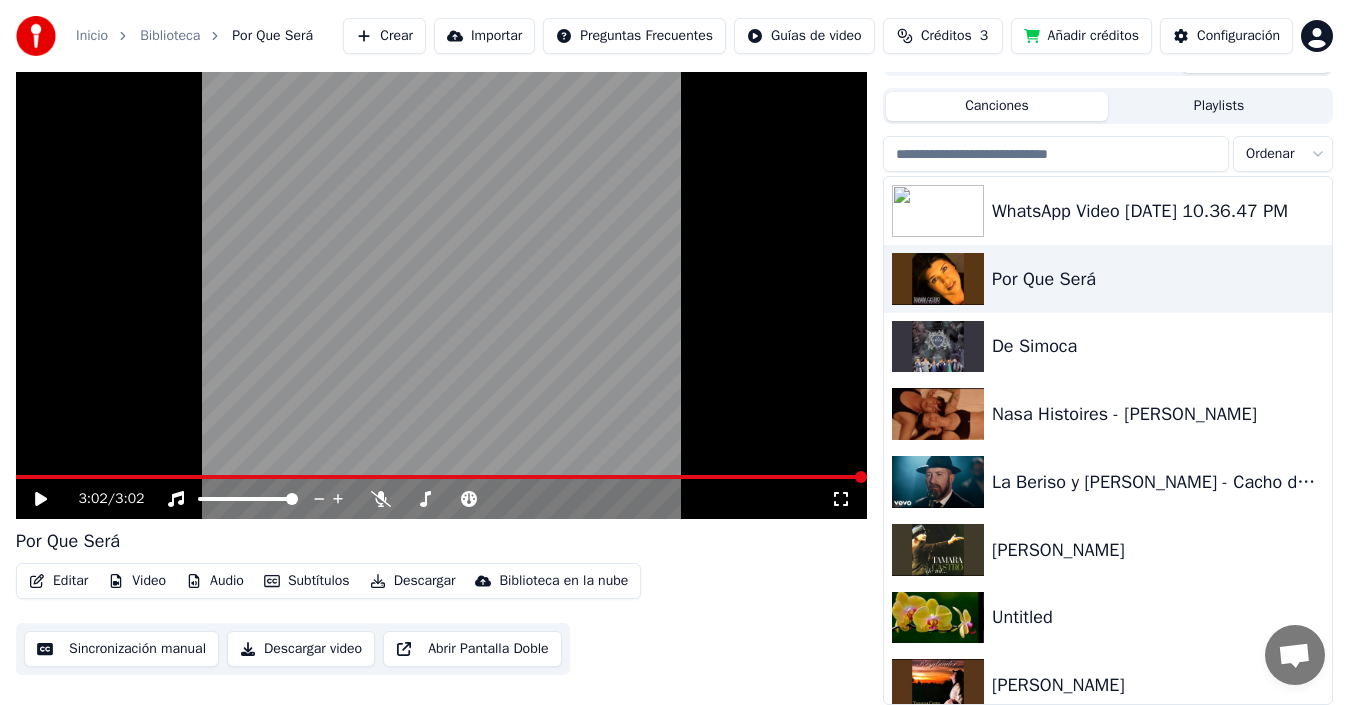 click on "Crear" at bounding box center [384, 36] 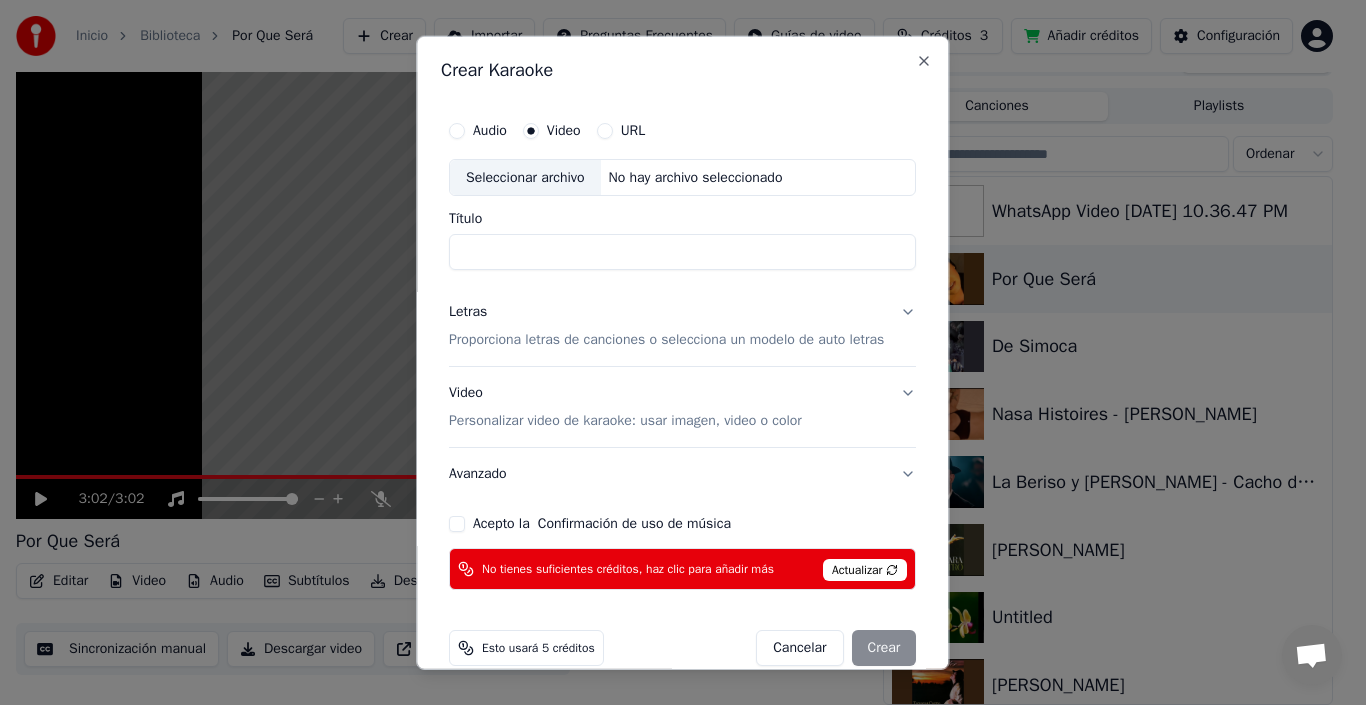 click on "Título" at bounding box center [682, 252] 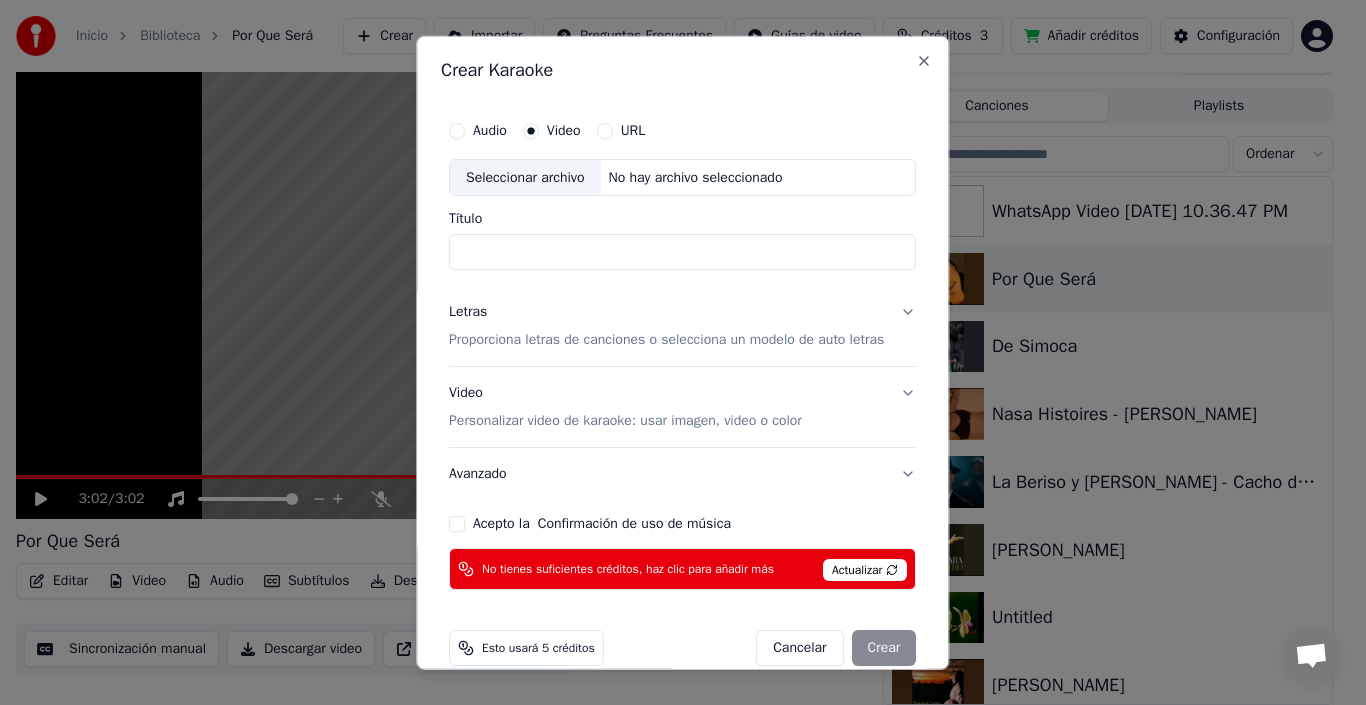 click on "Título" at bounding box center (682, 252) 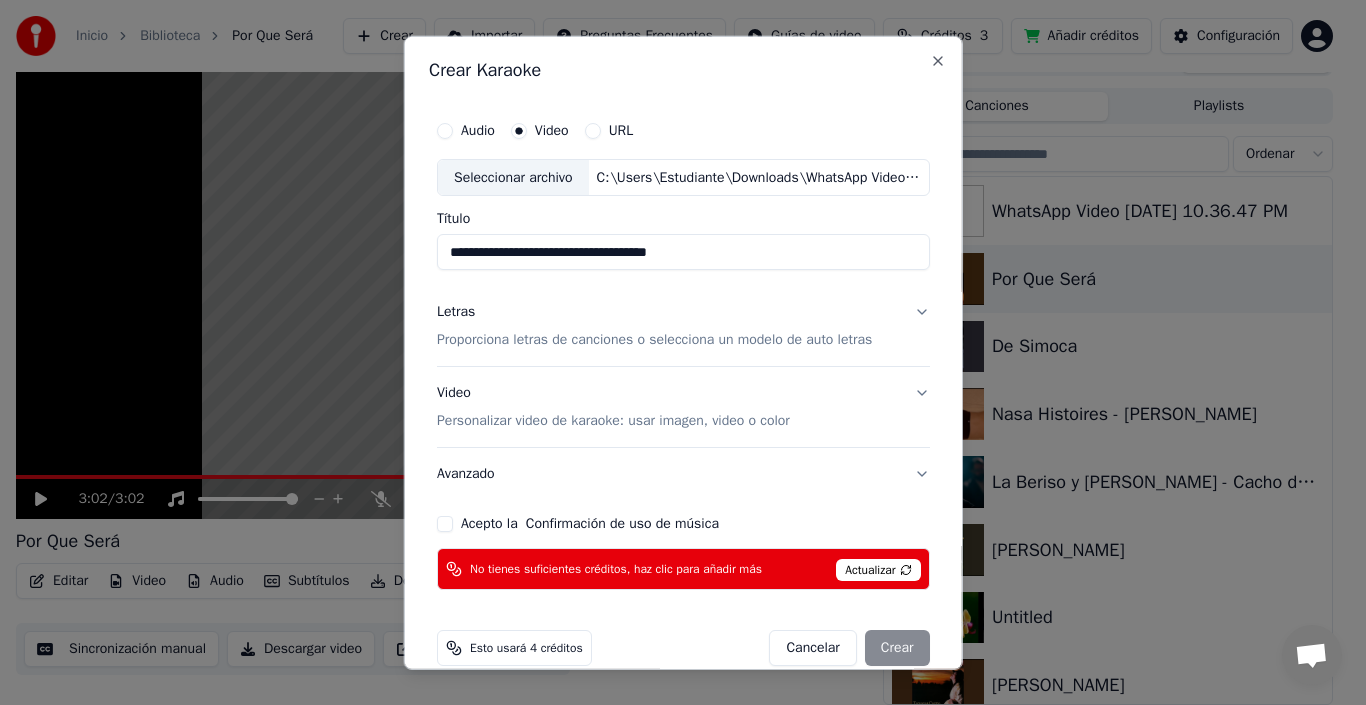 click on "**********" at bounding box center (683, 252) 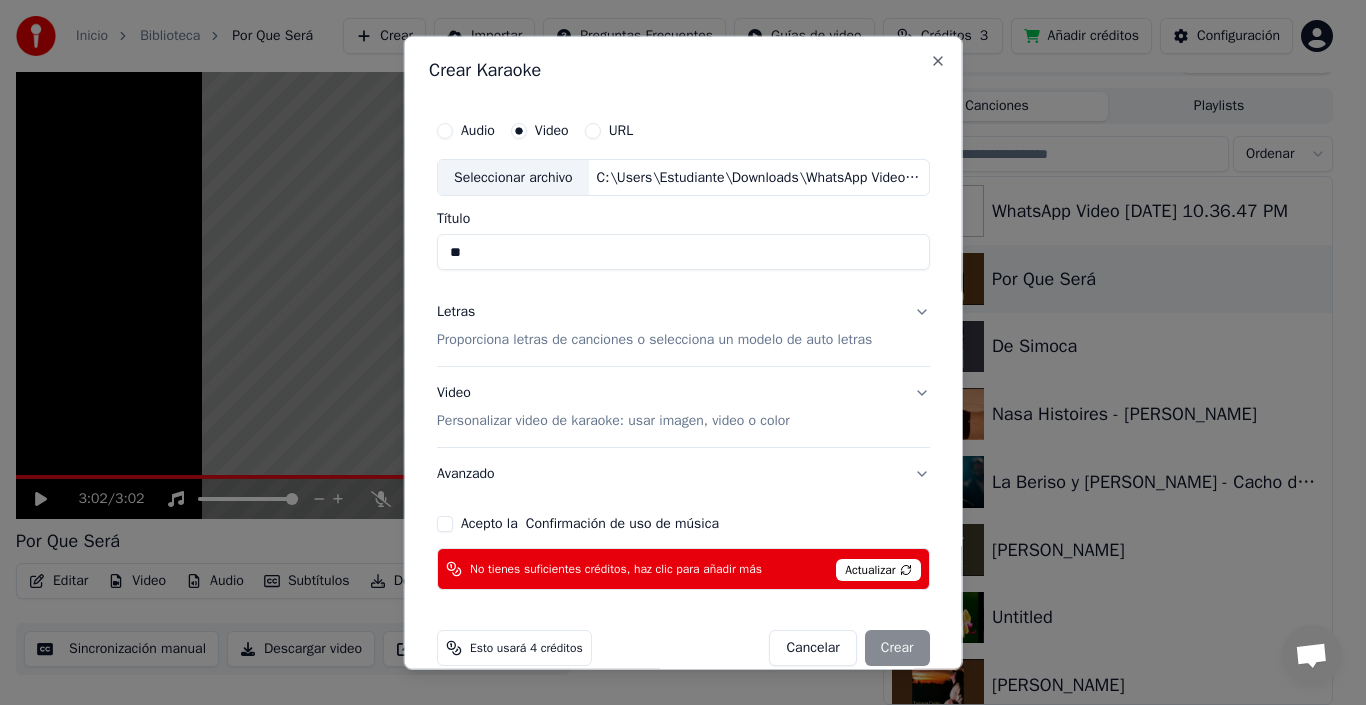 type on "*" 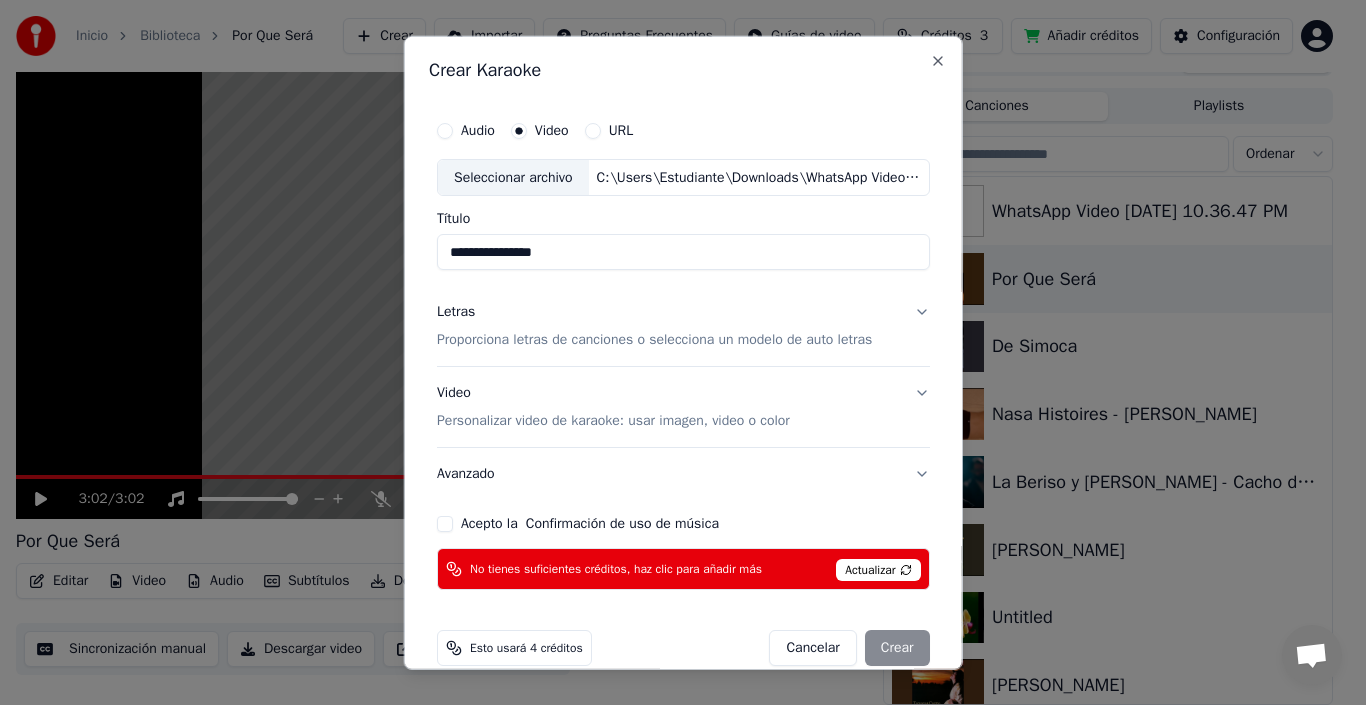 scroll, scrollTop: 29, scrollLeft: 0, axis: vertical 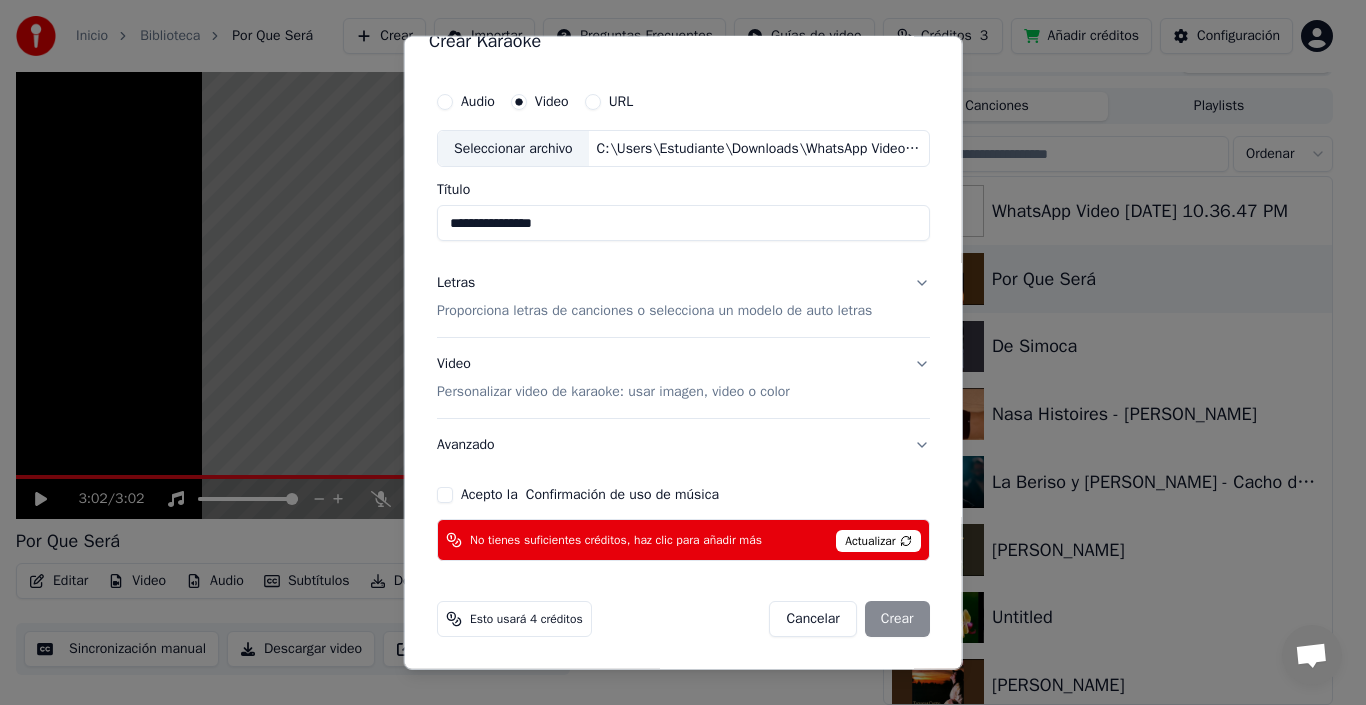 click on "**********" at bounding box center (683, 223) 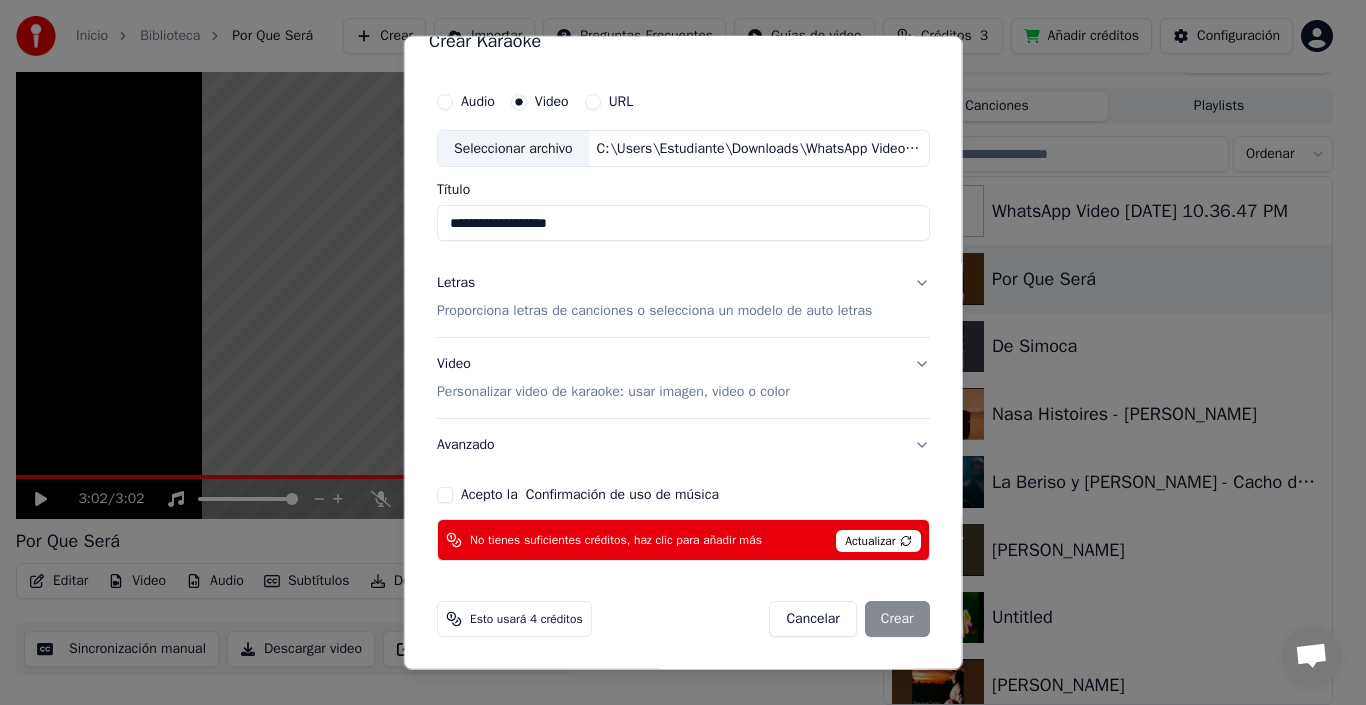 type on "**********" 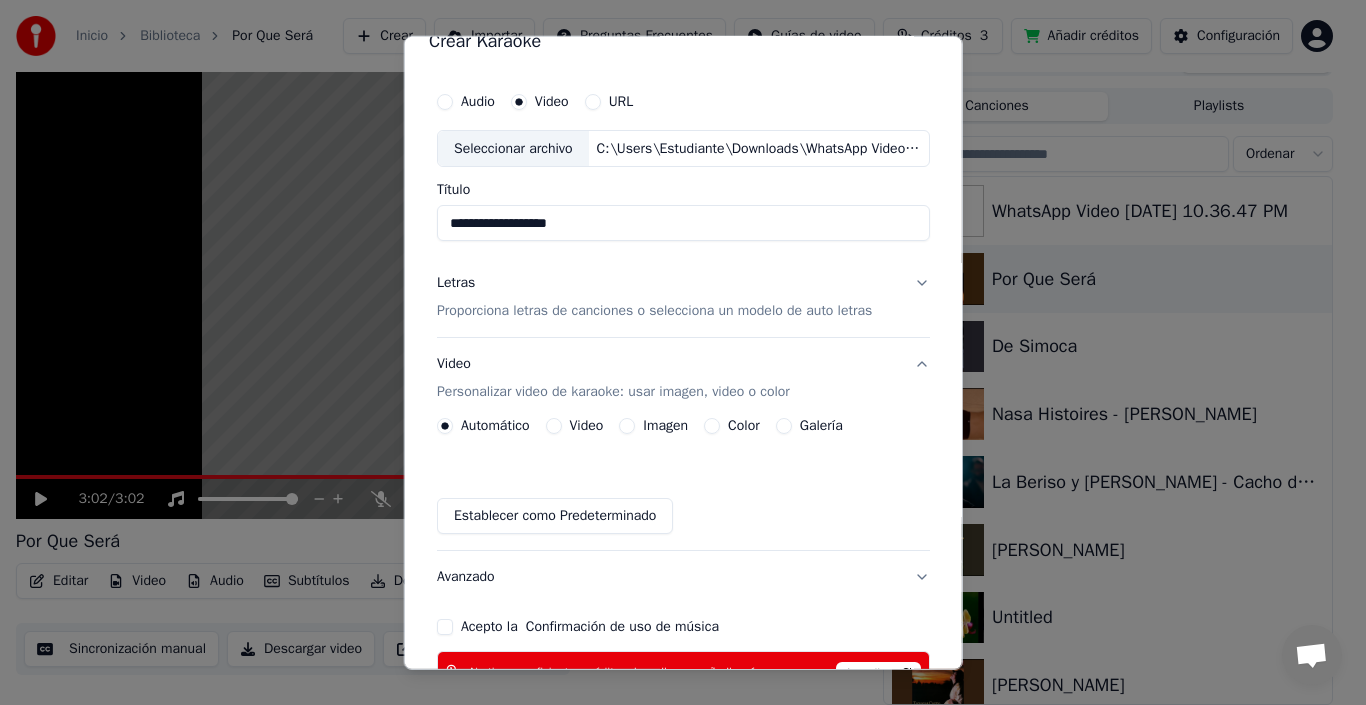 click on "Establecer como Predeterminado" at bounding box center (555, 516) 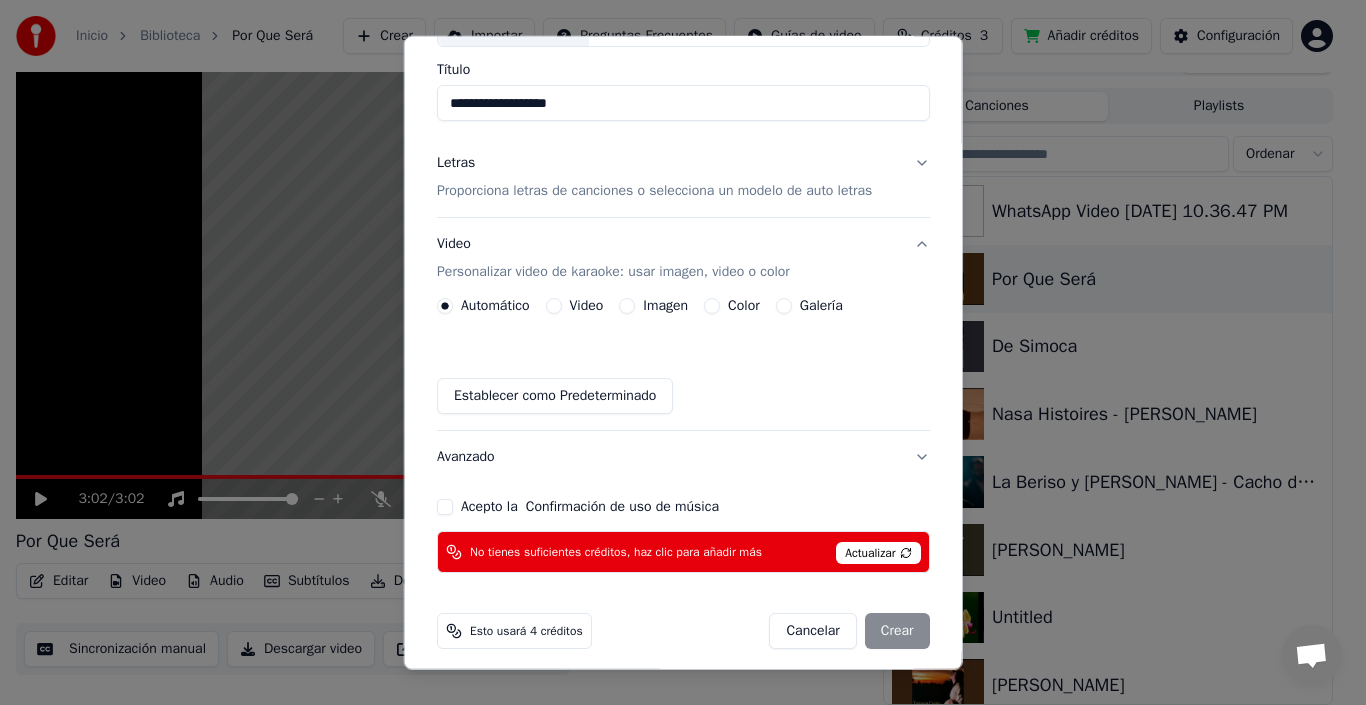 scroll, scrollTop: 161, scrollLeft: 0, axis: vertical 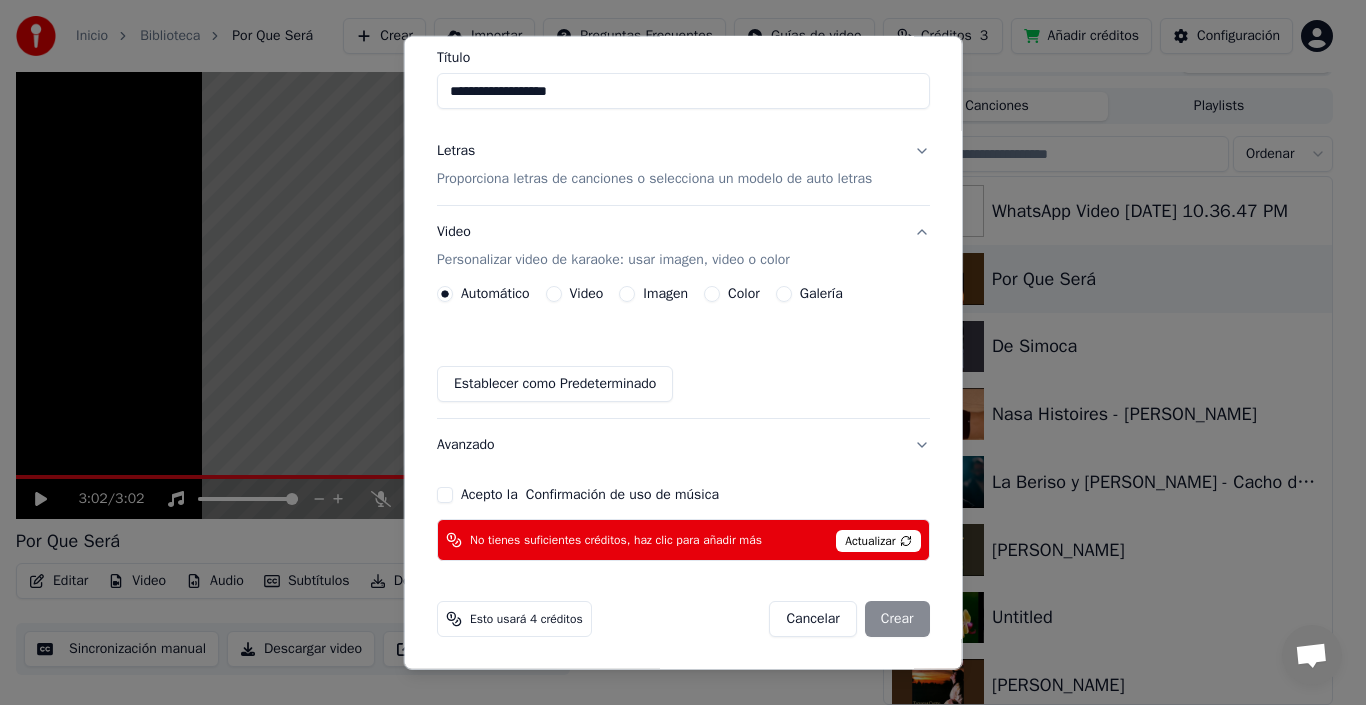 click on "No tienes suficientes créditos, haz clic para añadir más" at bounding box center (616, 540) 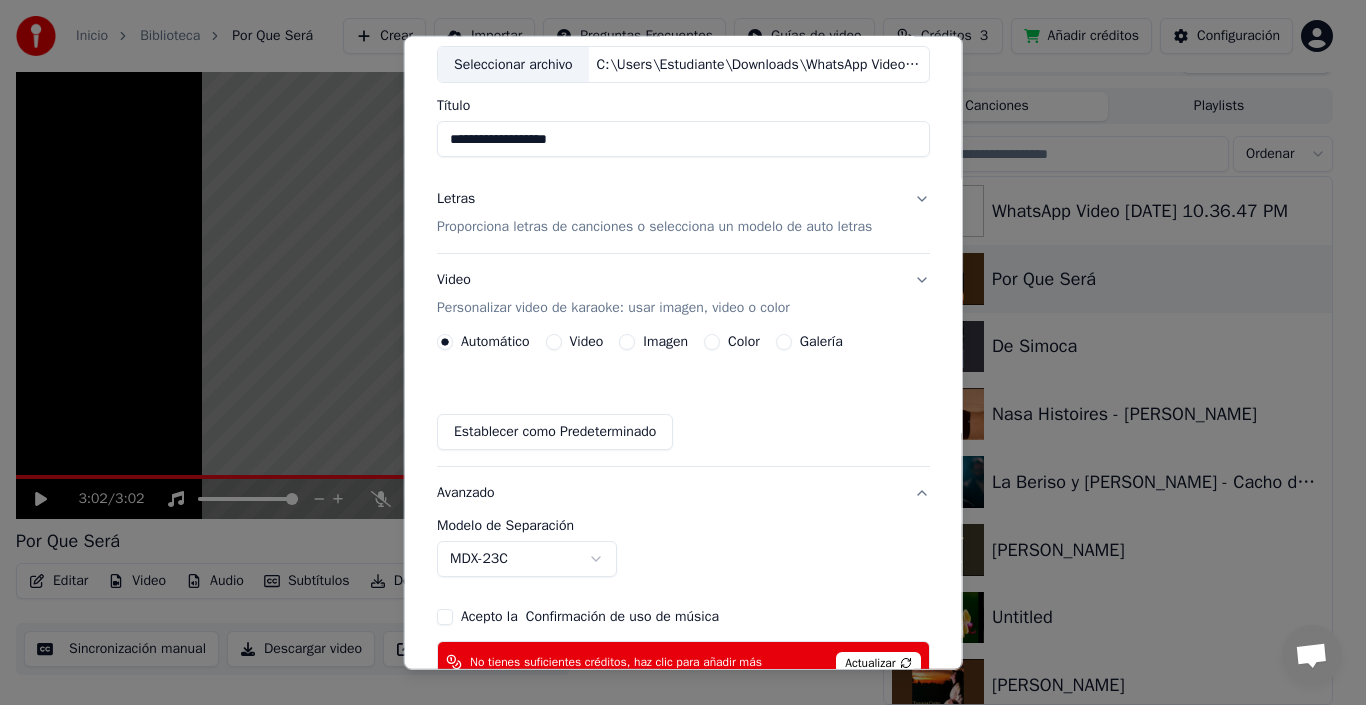scroll, scrollTop: 103, scrollLeft: 0, axis: vertical 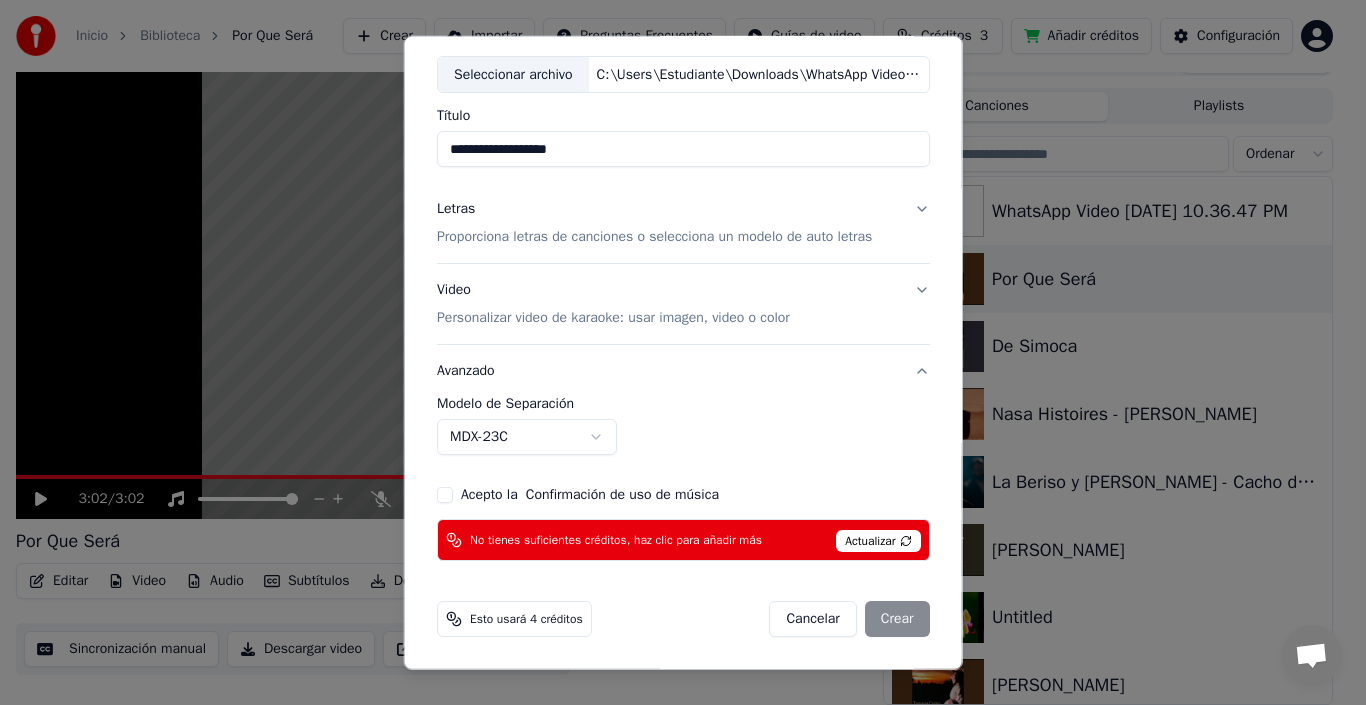 click on "Video Personalizar video de karaoke: usar imagen, video o color" at bounding box center [683, 304] 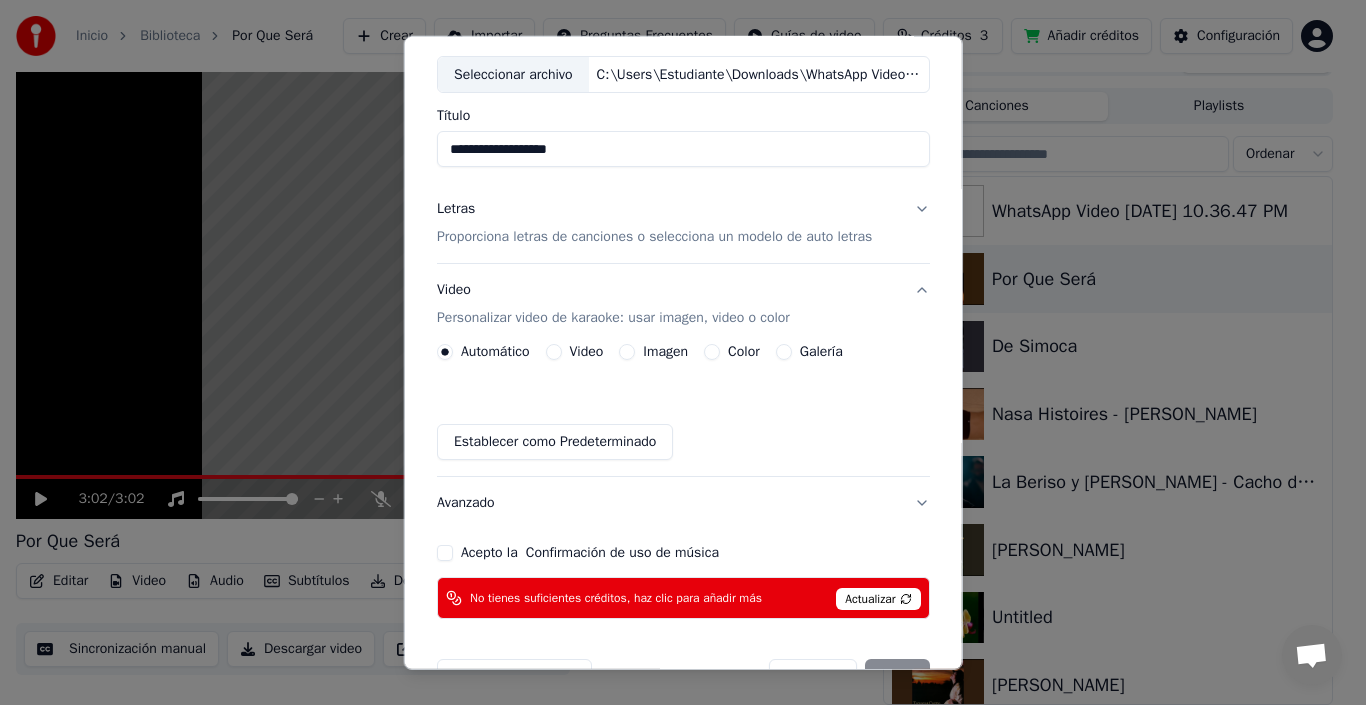 click on "Letras Proporciona letras de canciones o selecciona un modelo de auto letras" at bounding box center [683, 223] 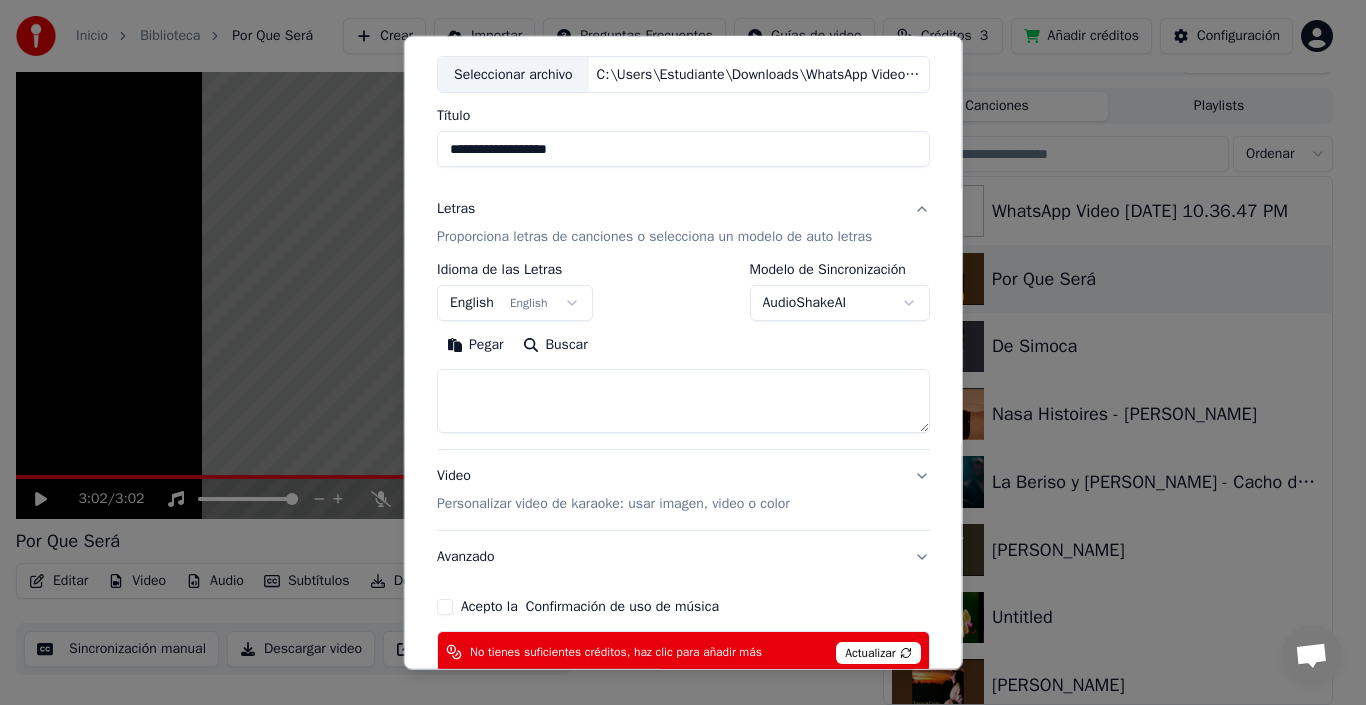 click on "English English" at bounding box center [515, 303] 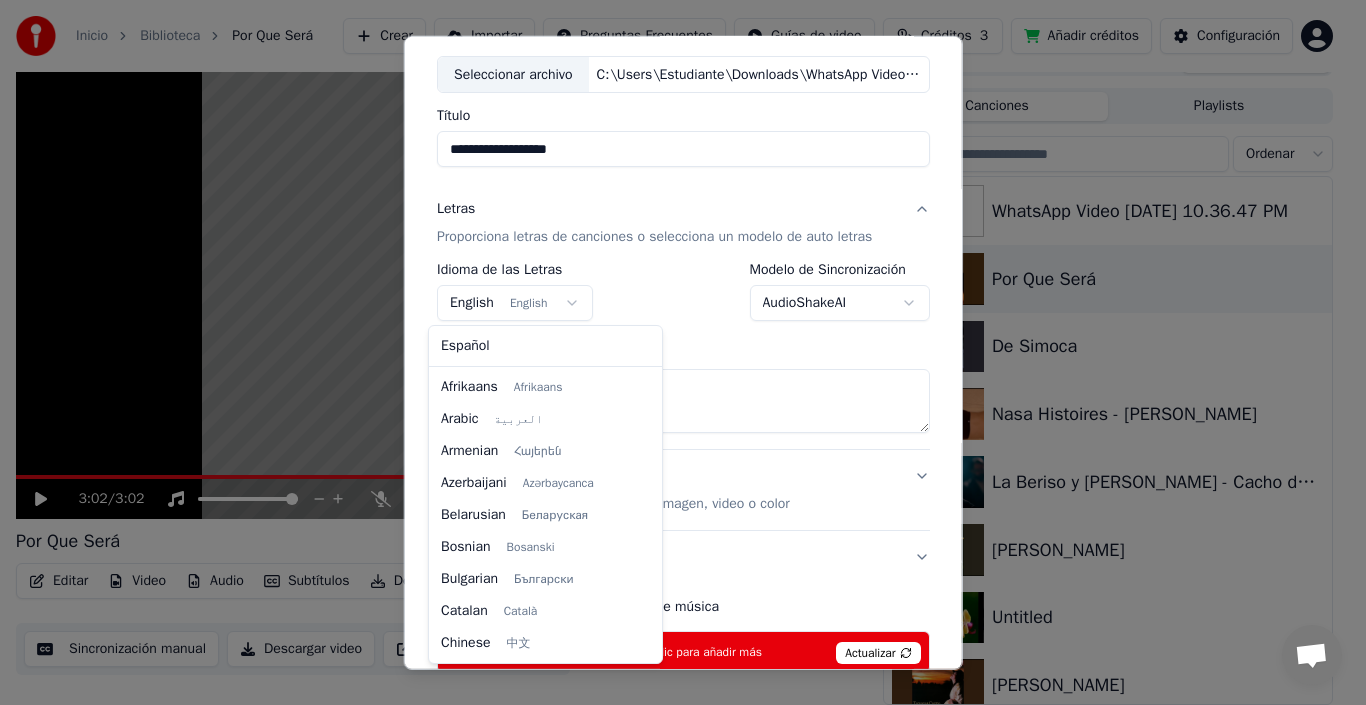 scroll, scrollTop: 160, scrollLeft: 0, axis: vertical 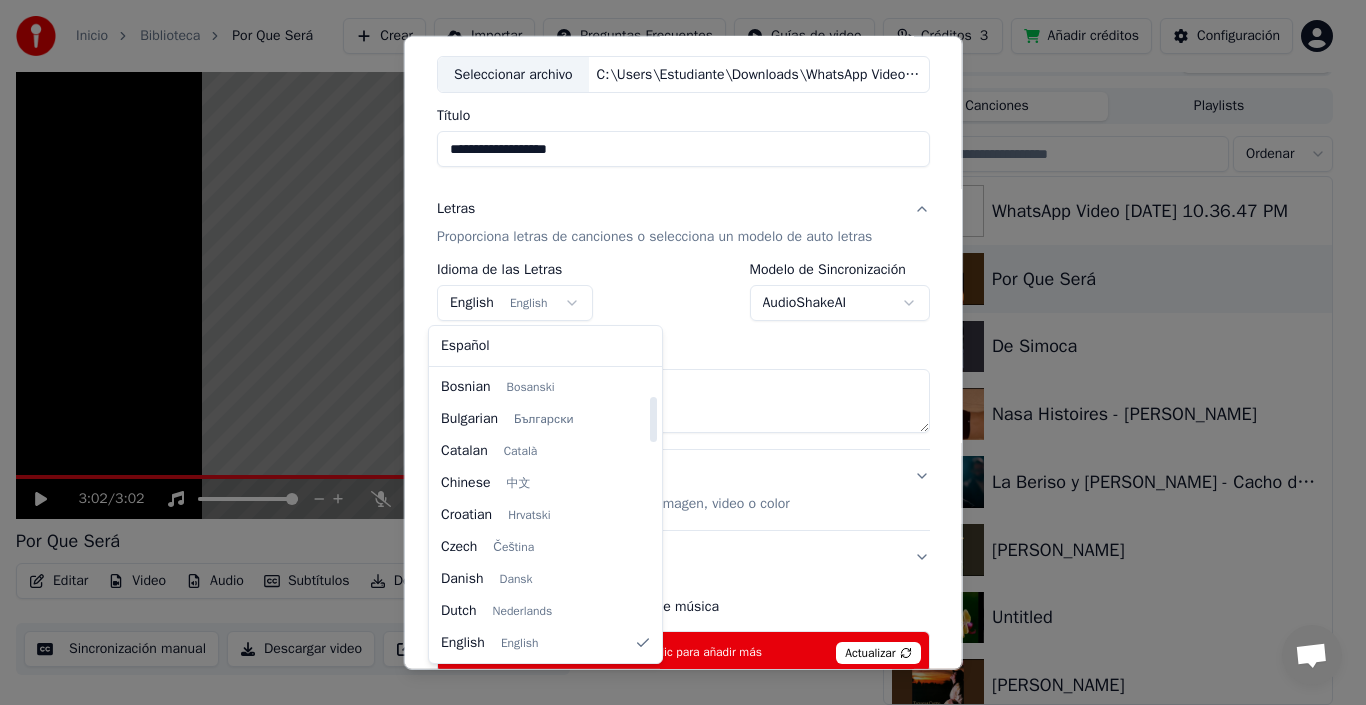 select on "**" 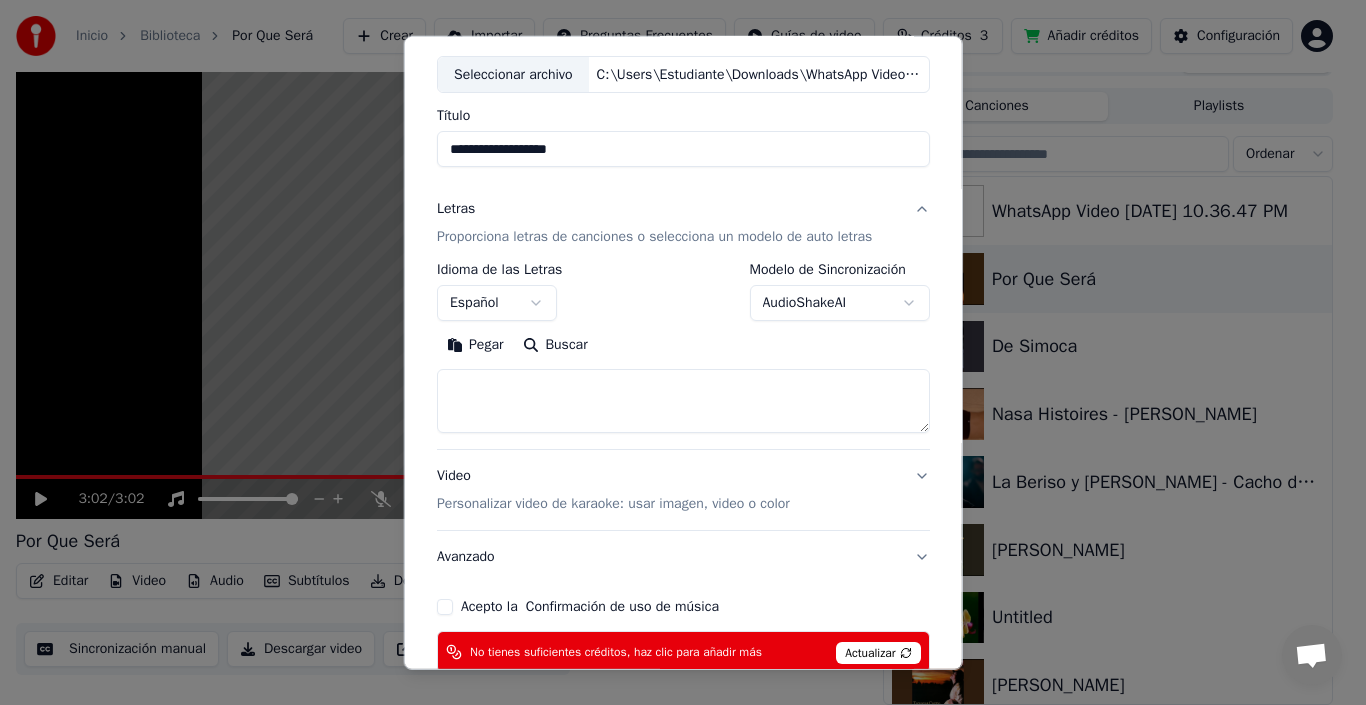click at bounding box center [683, 401] 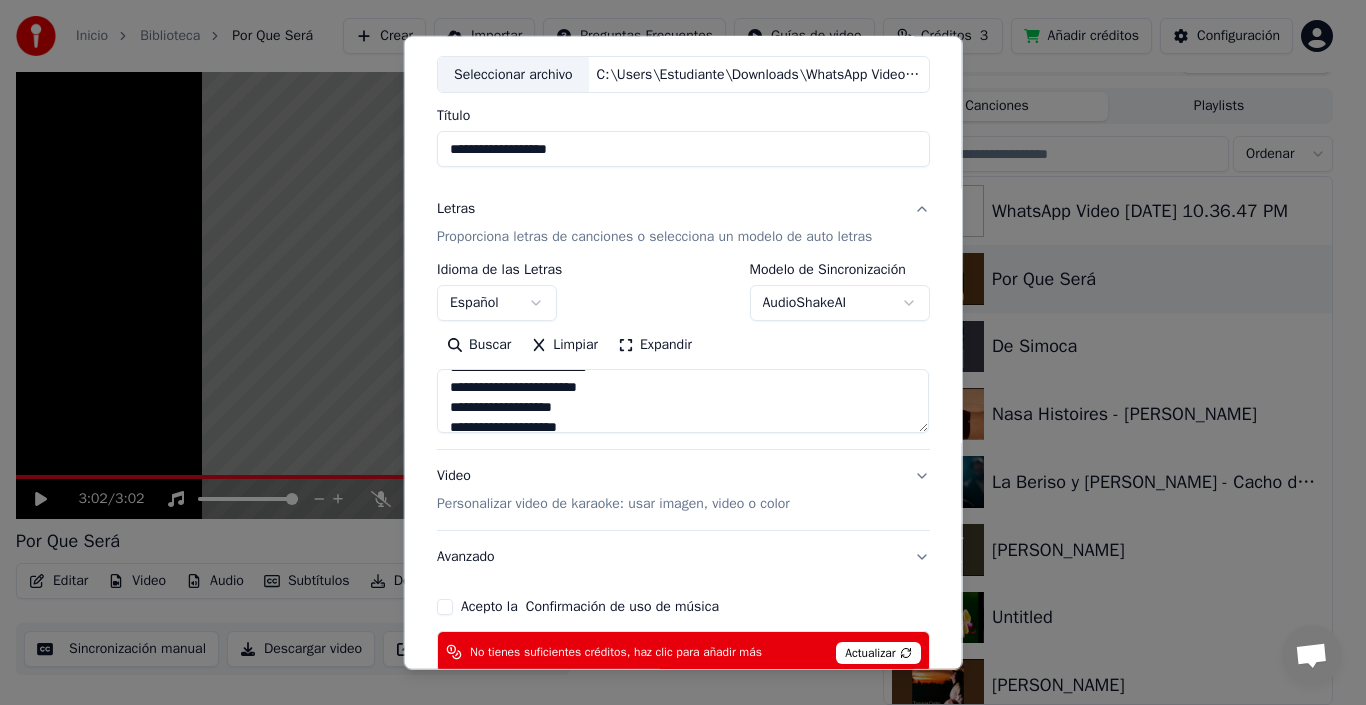 scroll, scrollTop: 80, scrollLeft: 0, axis: vertical 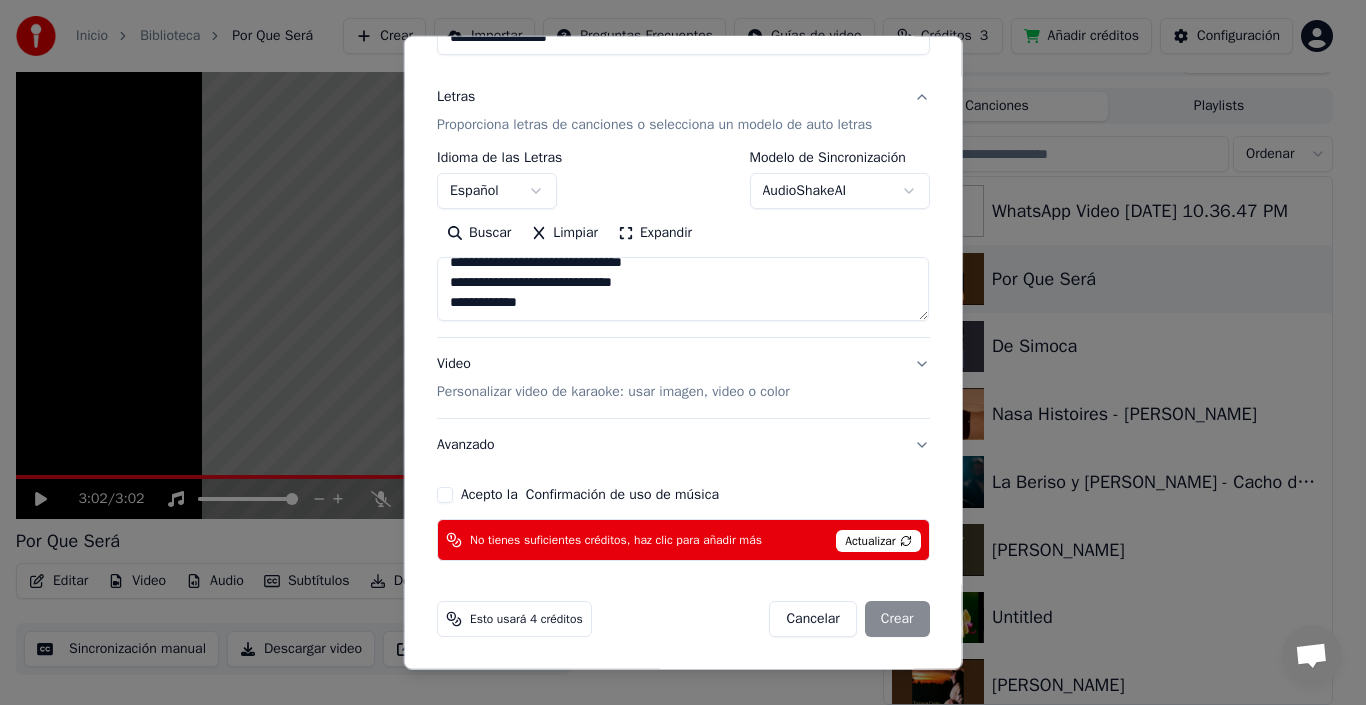 click on "Cancelar Crear" at bounding box center [849, 619] 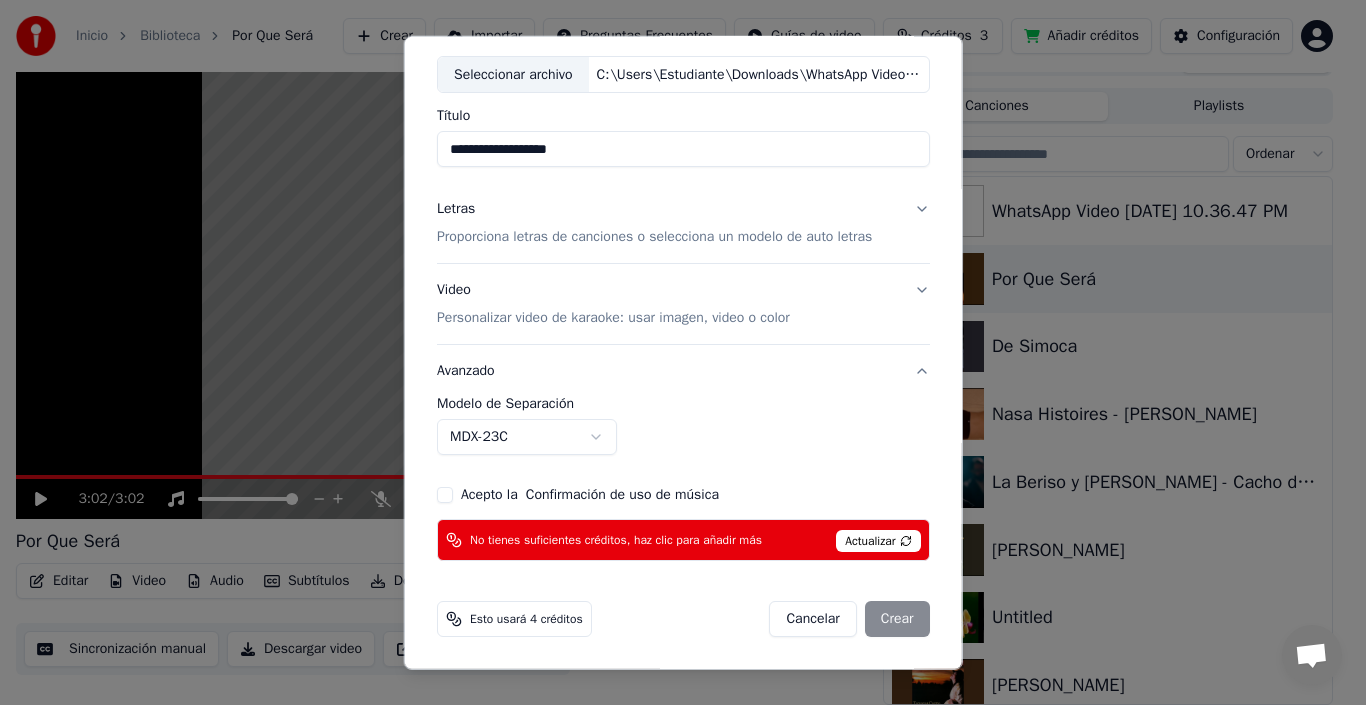 scroll, scrollTop: 103, scrollLeft: 0, axis: vertical 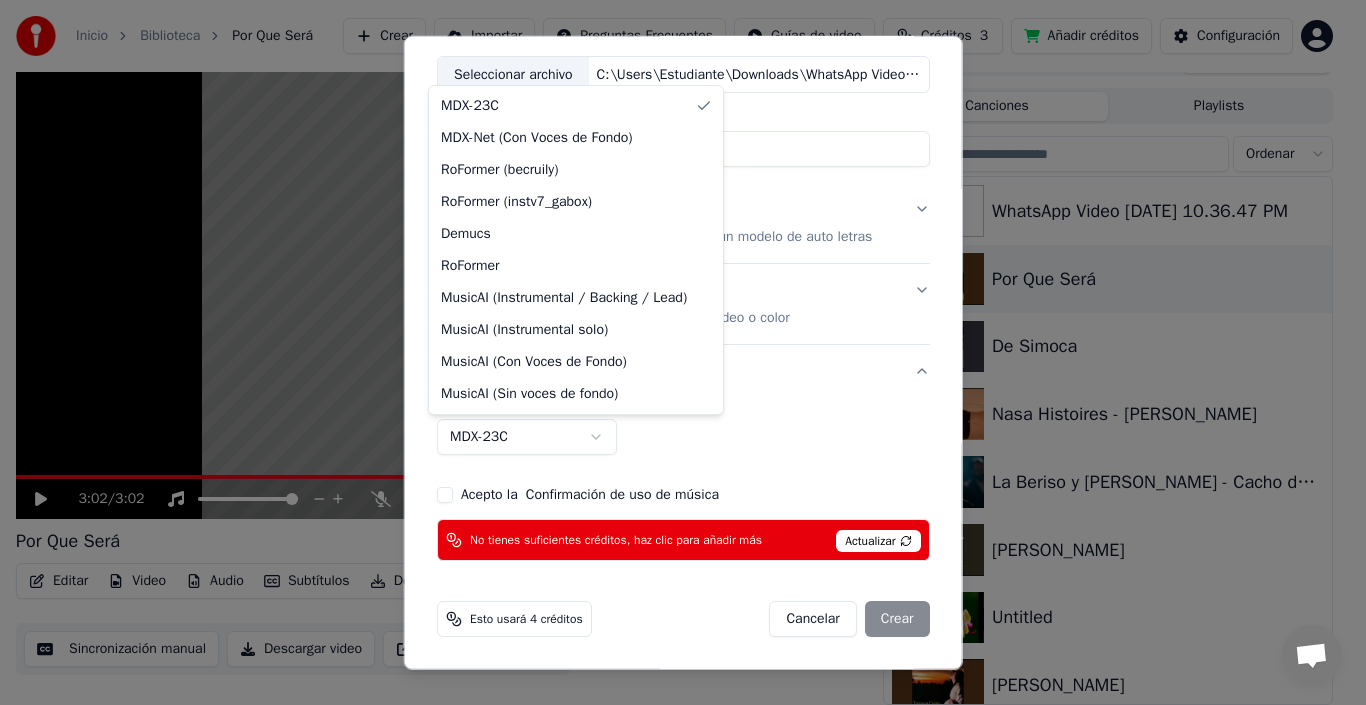 click on "**********" at bounding box center [674, 320] 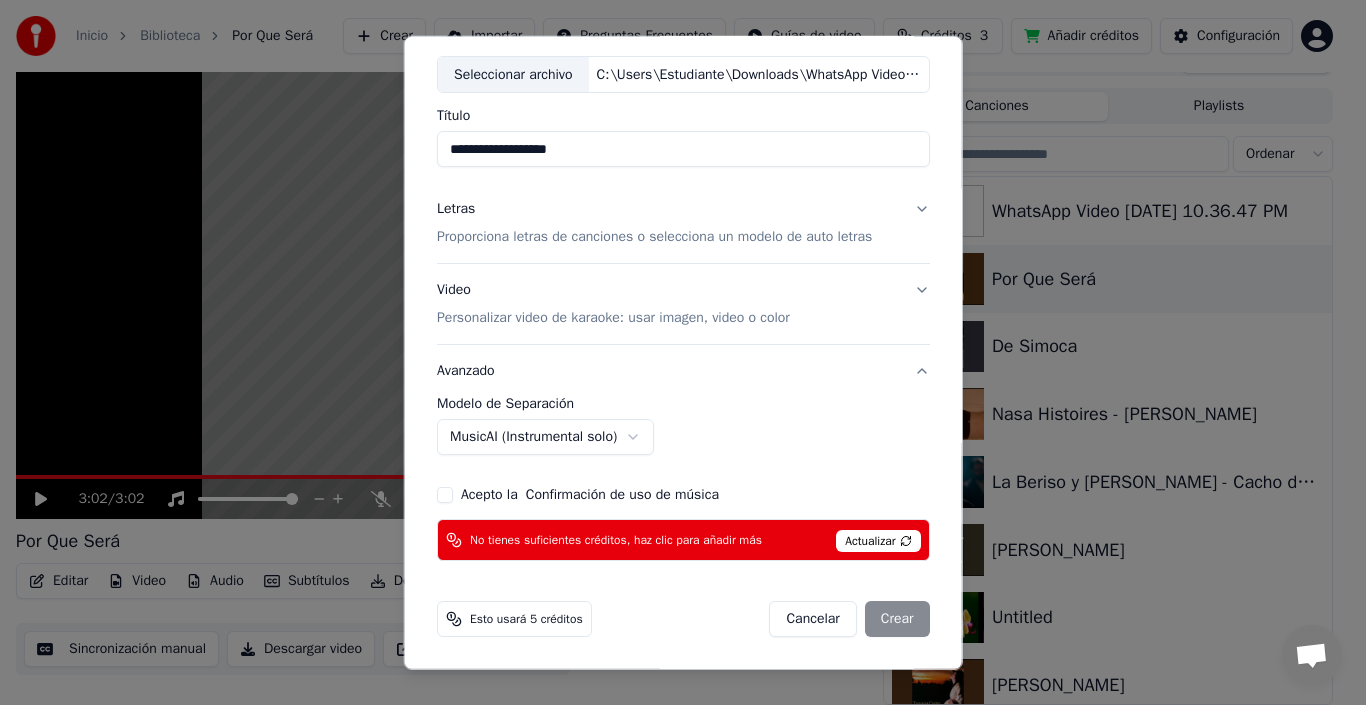 click on "Actualizar" at bounding box center (878, 541) 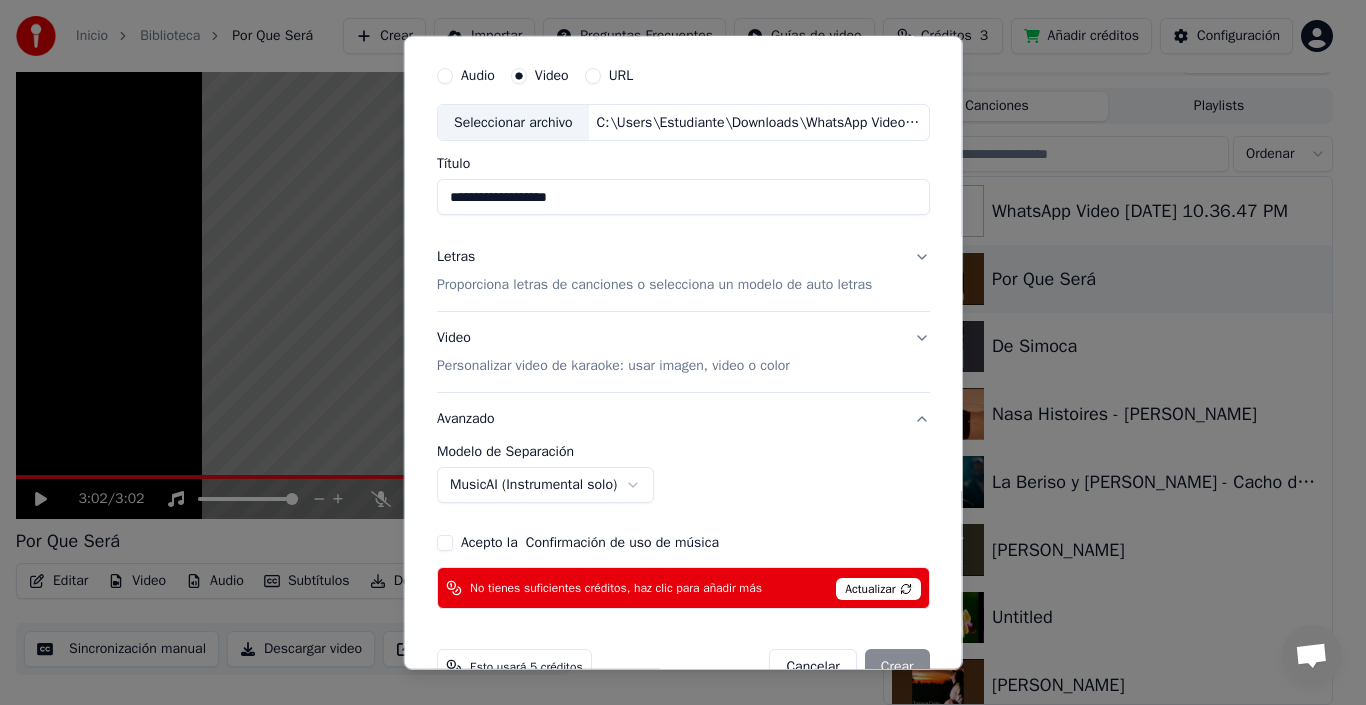 scroll, scrollTop: 0, scrollLeft: 0, axis: both 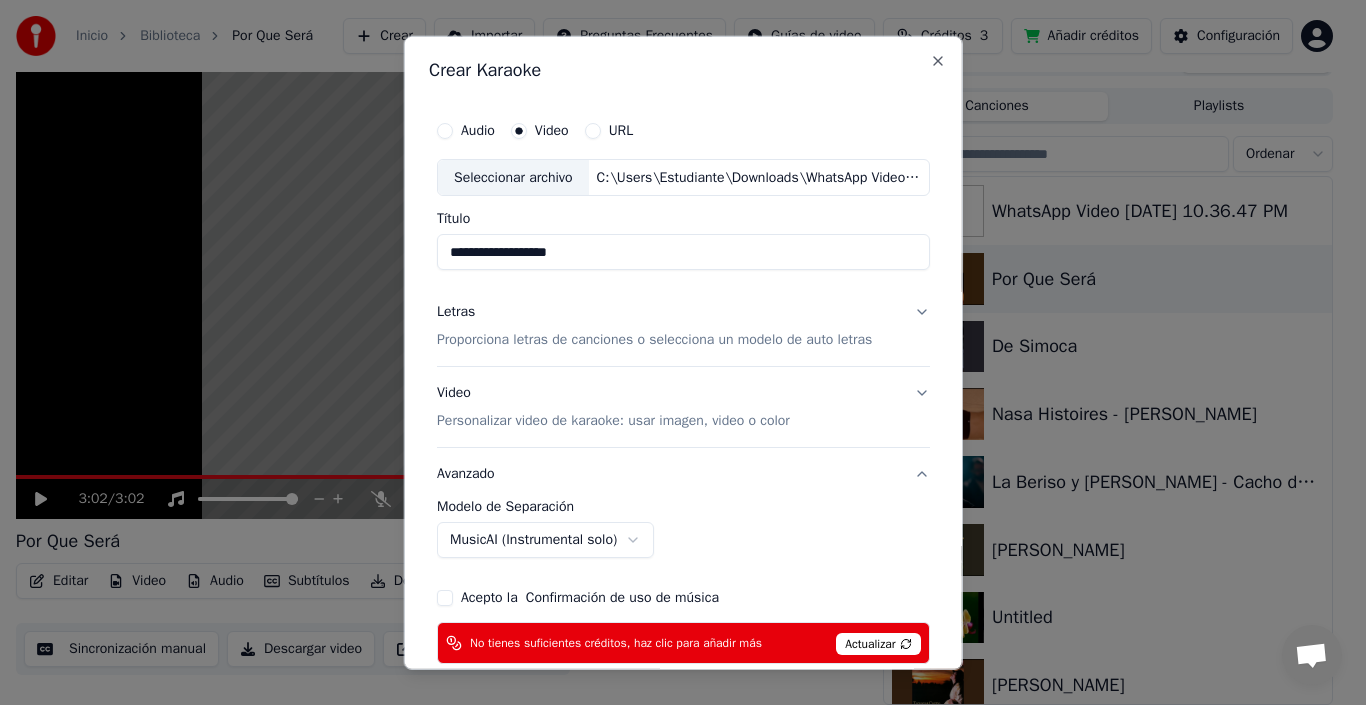 click on "Letras Proporciona letras de canciones o selecciona un modelo de auto letras" at bounding box center (683, 326) 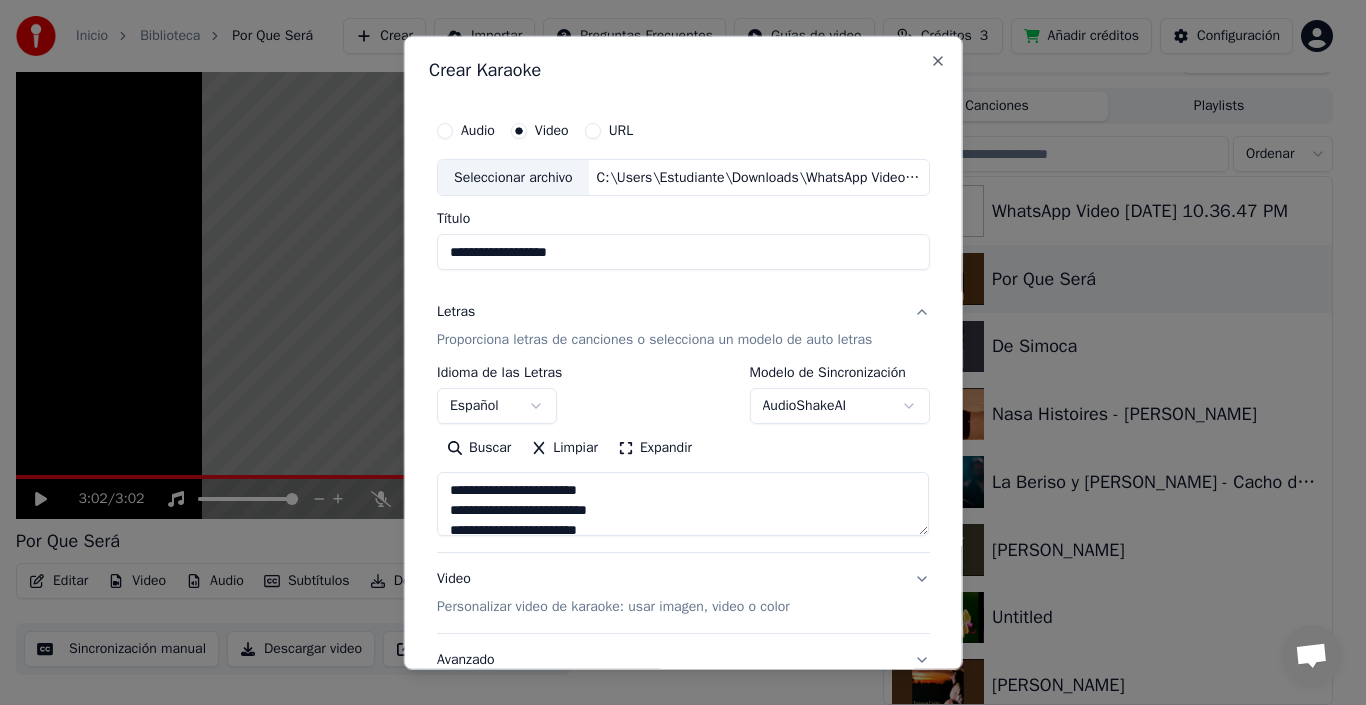 click on "Letras Proporciona letras de canciones o selecciona un modelo de auto letras" at bounding box center (683, 326) 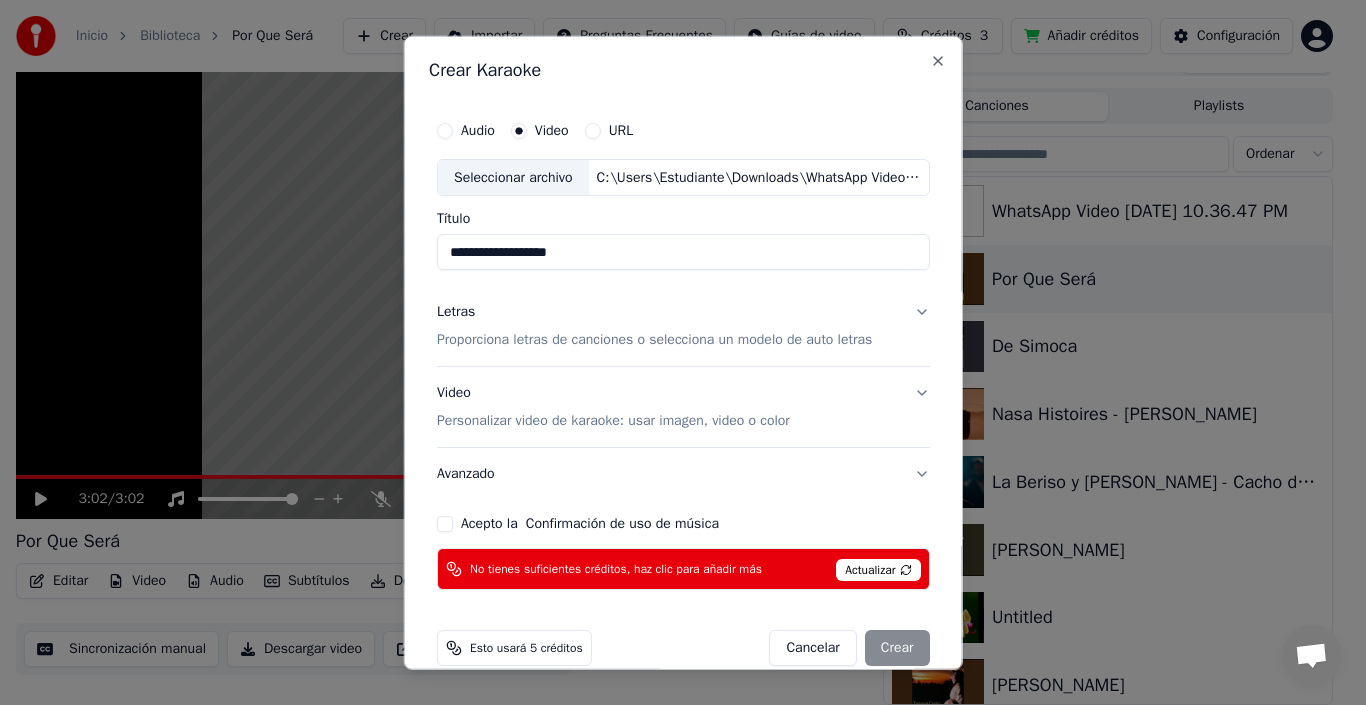 click on "Video Personalizar video de karaoke: usar imagen, video o color" at bounding box center (683, 407) 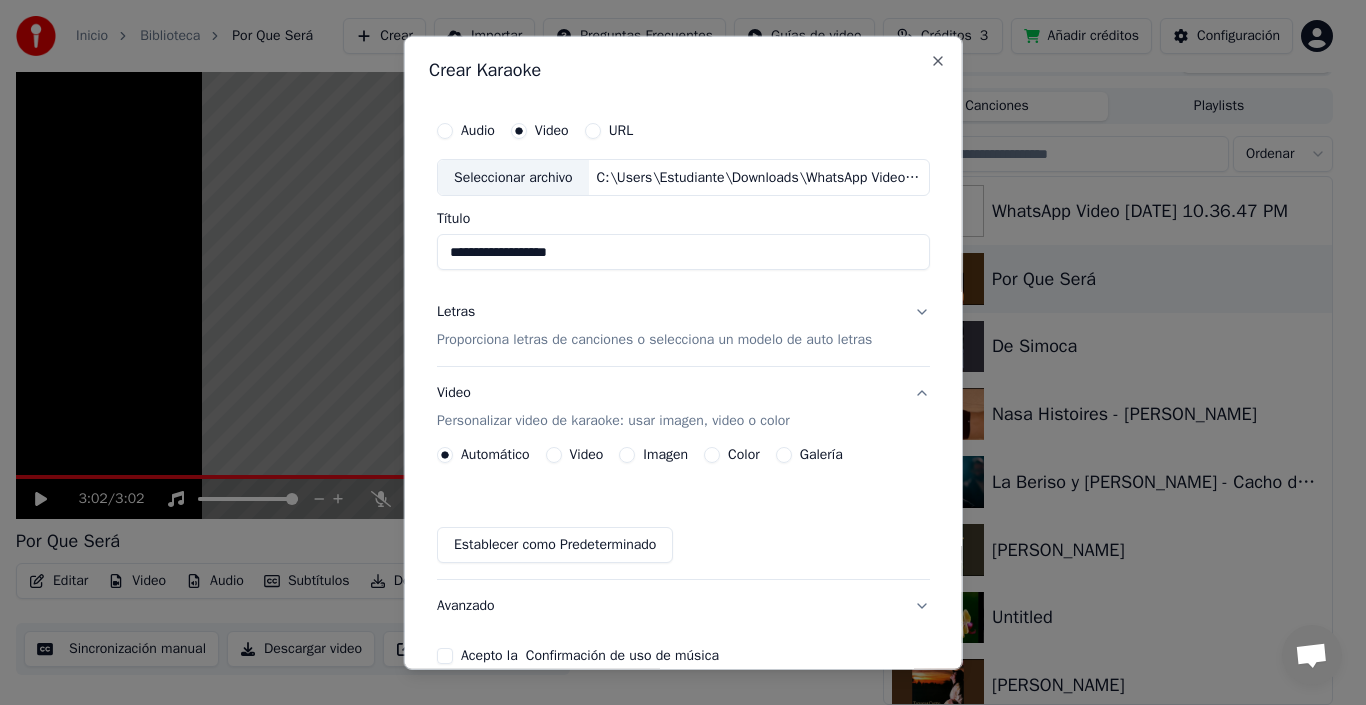 click on "Video Personalizar video de karaoke: usar imagen, video o color" at bounding box center [683, 407] 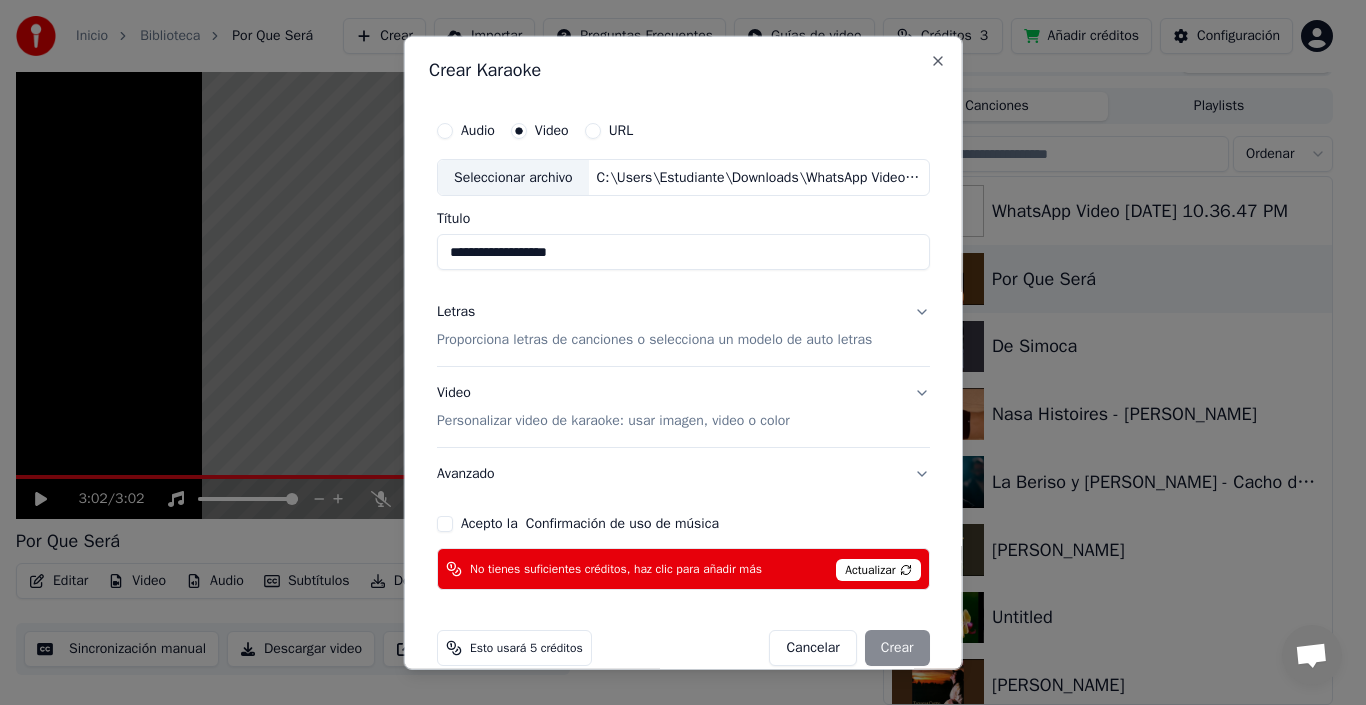 click on "Cancelar Crear" at bounding box center [849, 648] 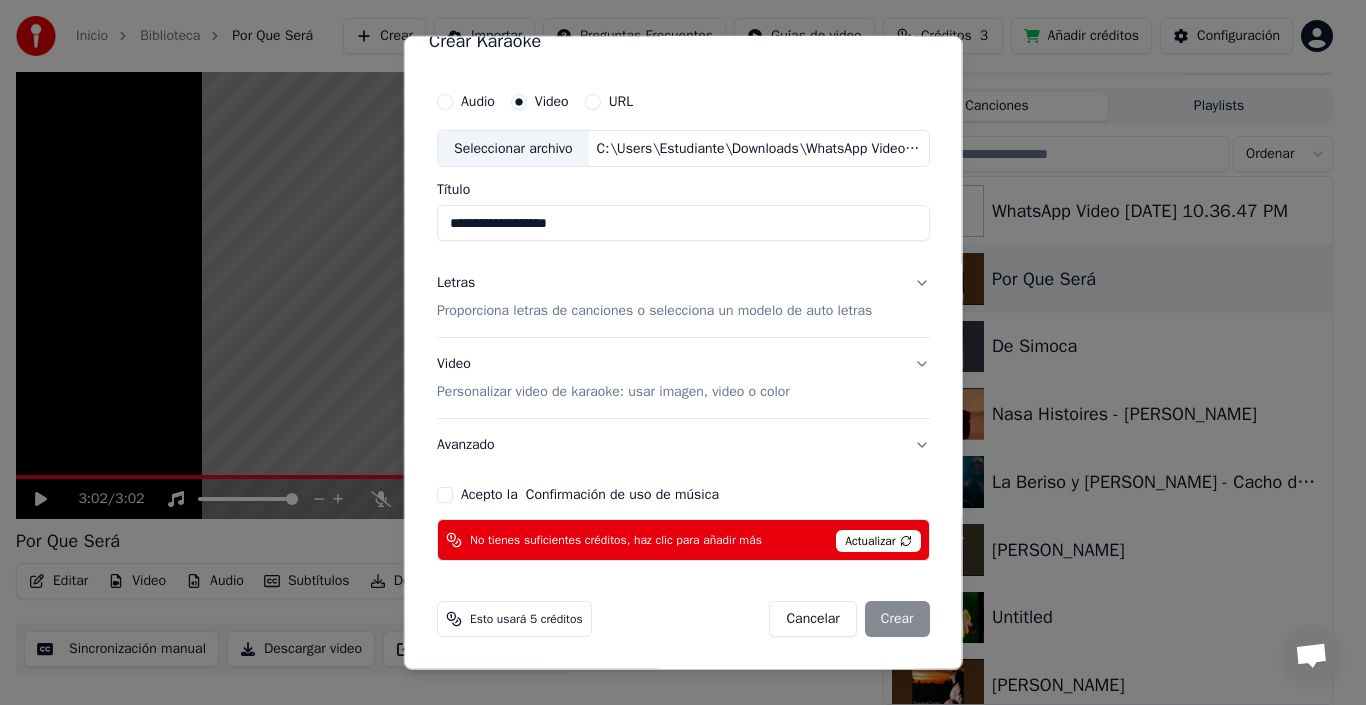 click on "Cancelar Crear" at bounding box center (849, 619) 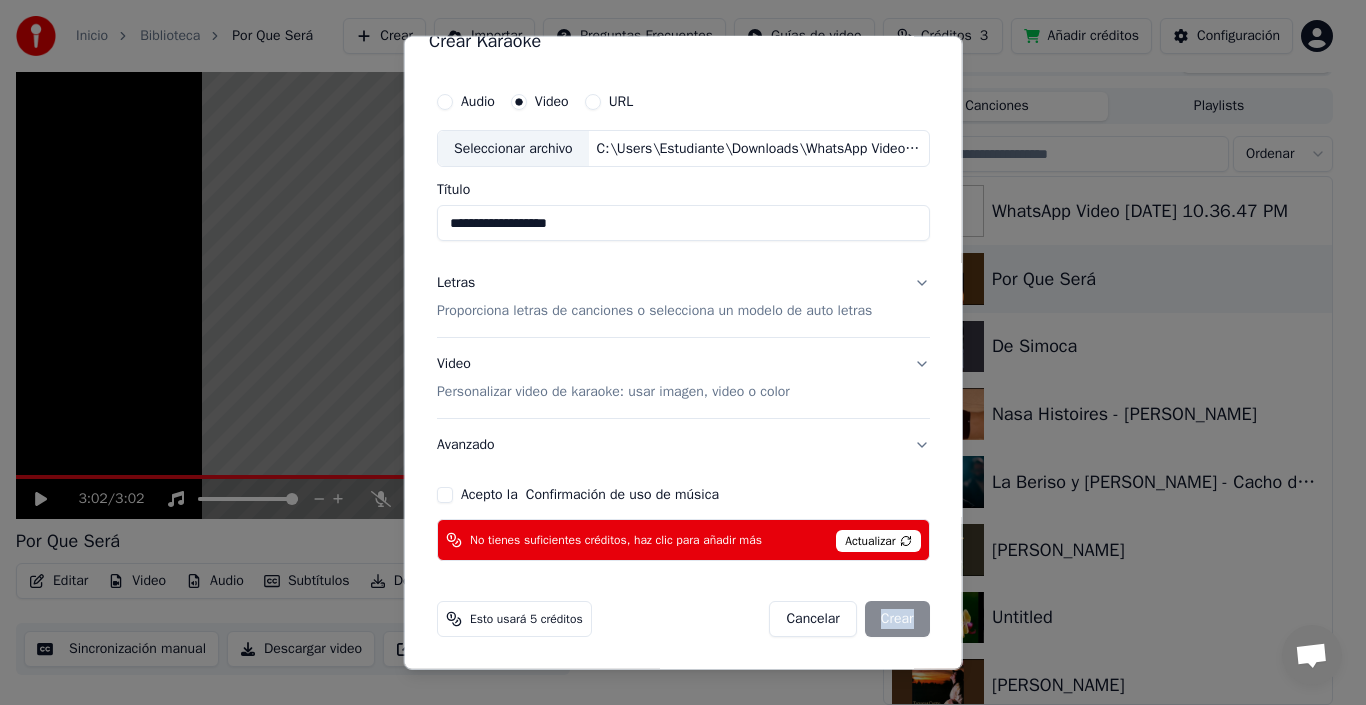 click on "Cancelar Crear" at bounding box center [849, 619] 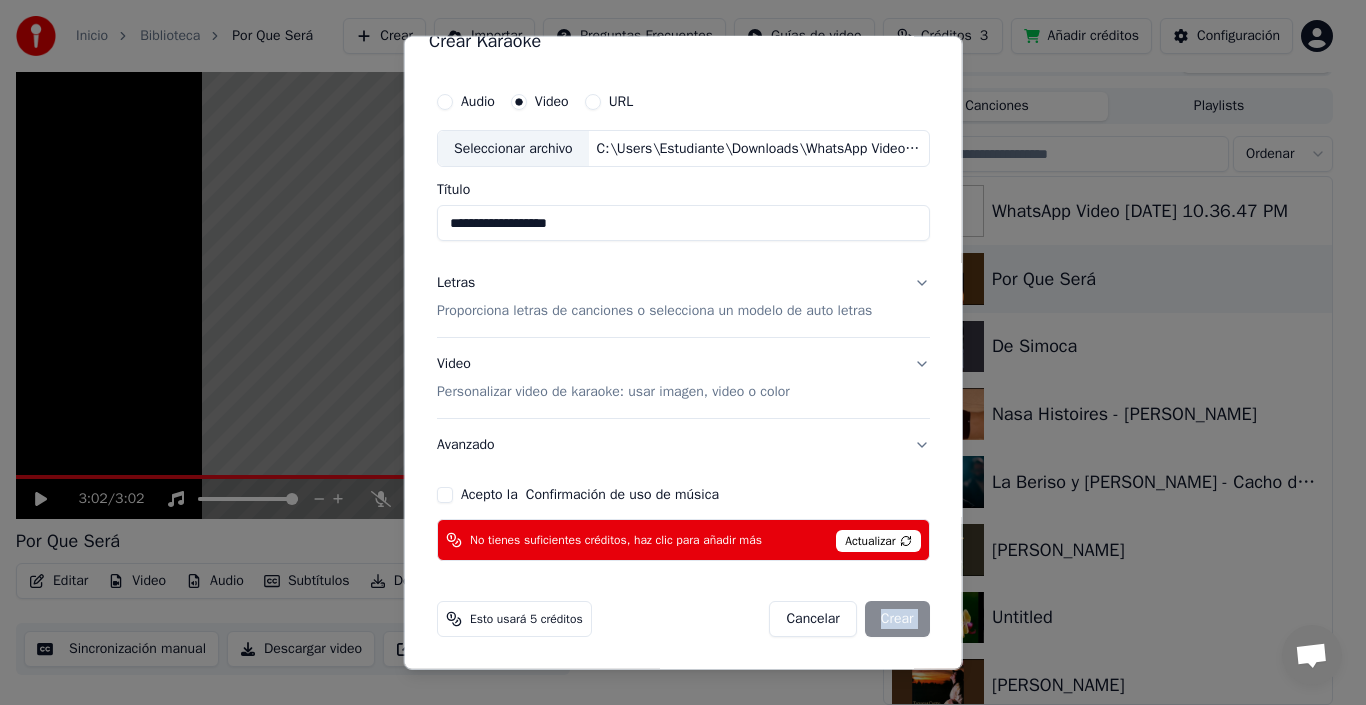 click on "Cancelar Crear" at bounding box center [849, 619] 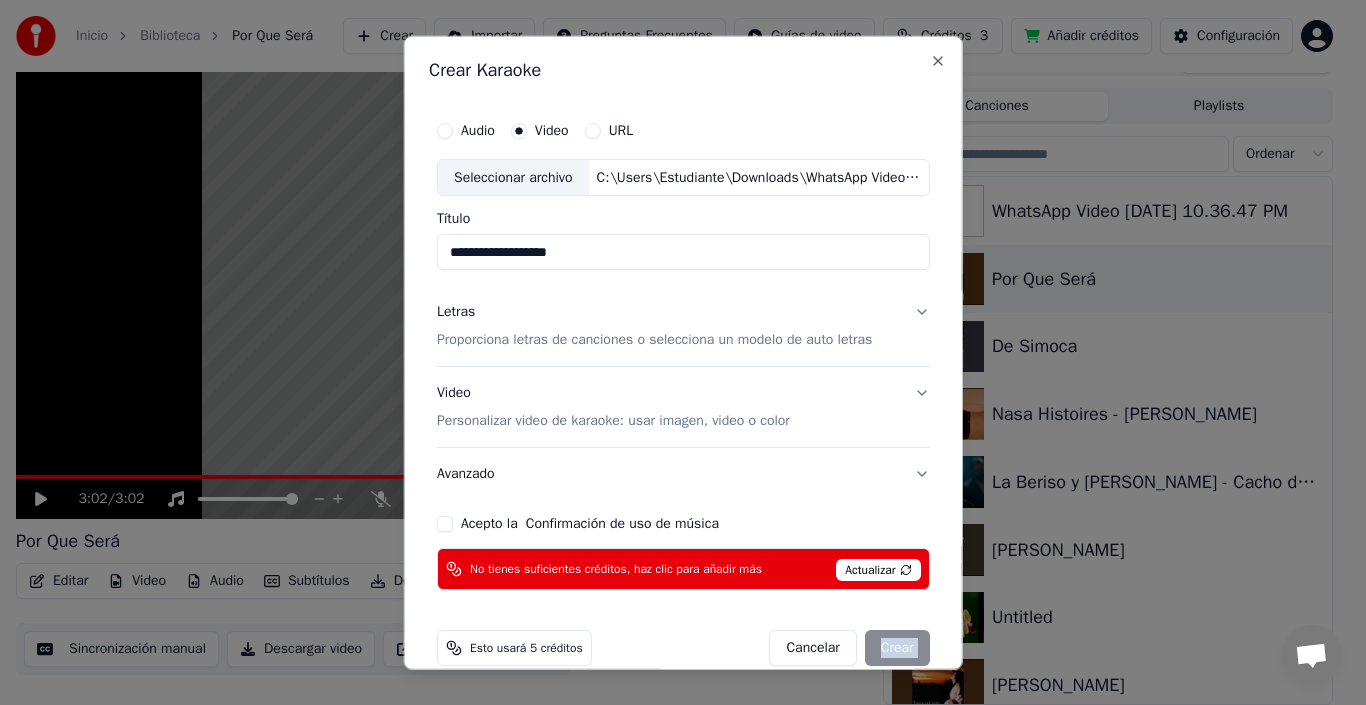 scroll, scrollTop: 29, scrollLeft: 0, axis: vertical 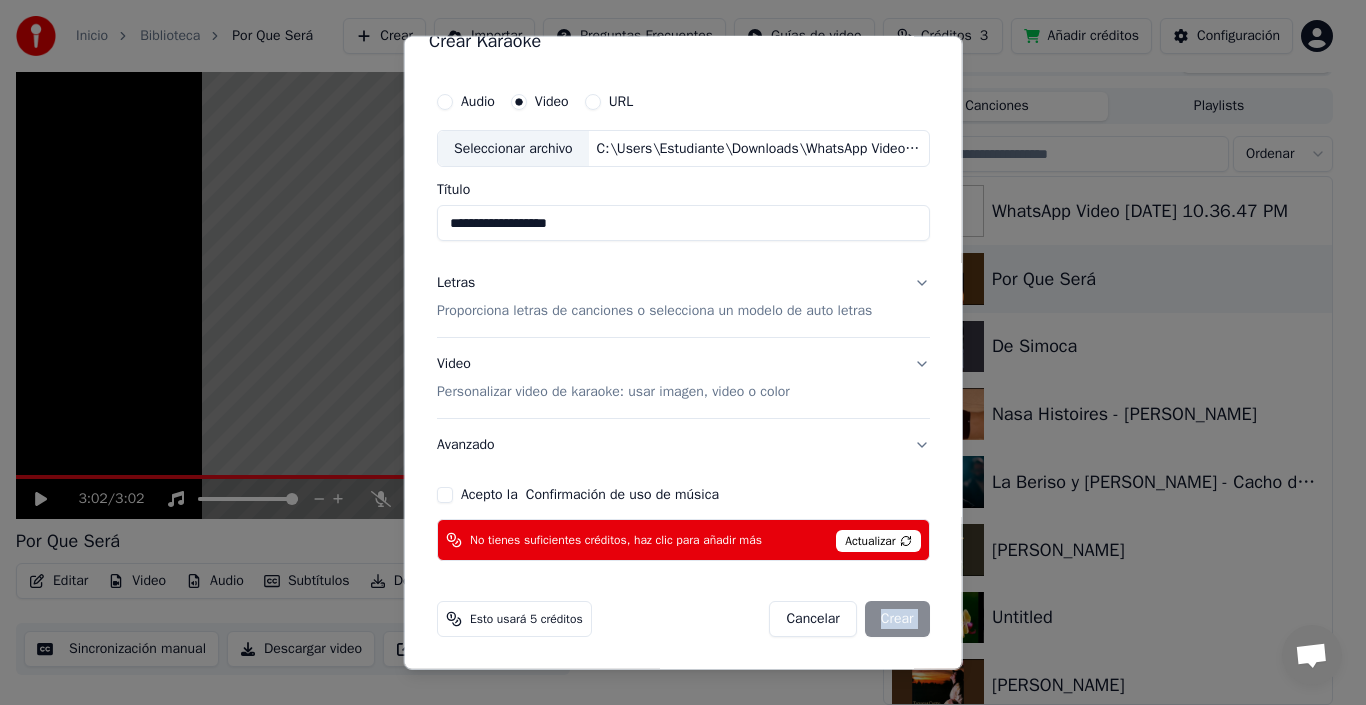 click on "Video Personalizar video de karaoke: usar imagen, video o color" at bounding box center [683, 378] 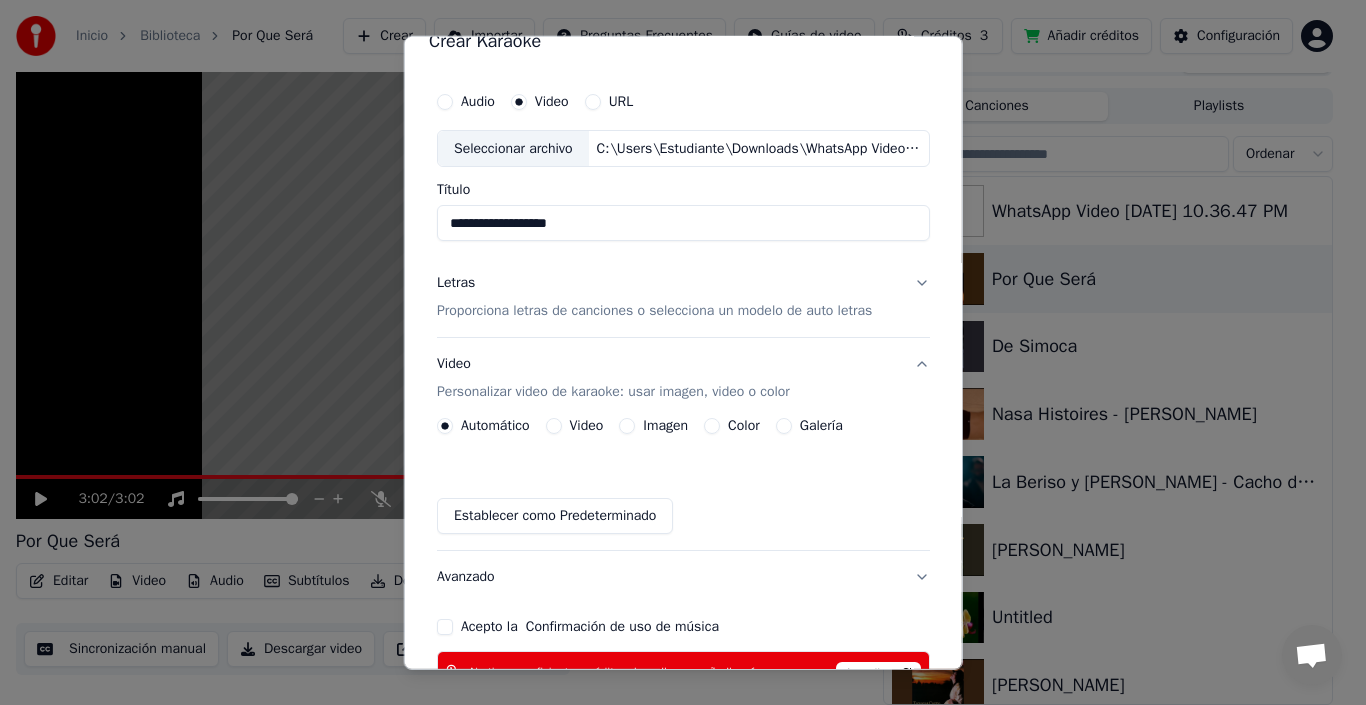 click on "Video Personalizar video de karaoke: usar imagen, video o color" at bounding box center (683, 378) 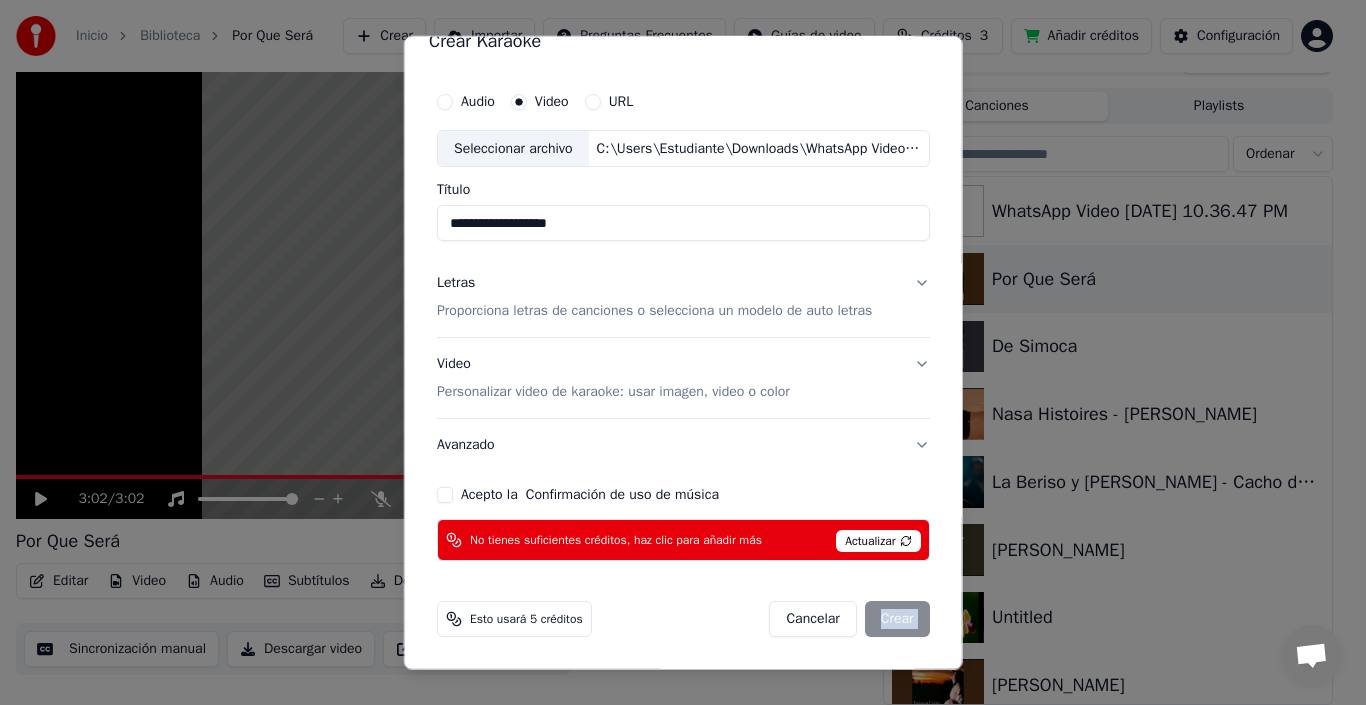click on "Confirmación de uso de música" at bounding box center [622, 495] 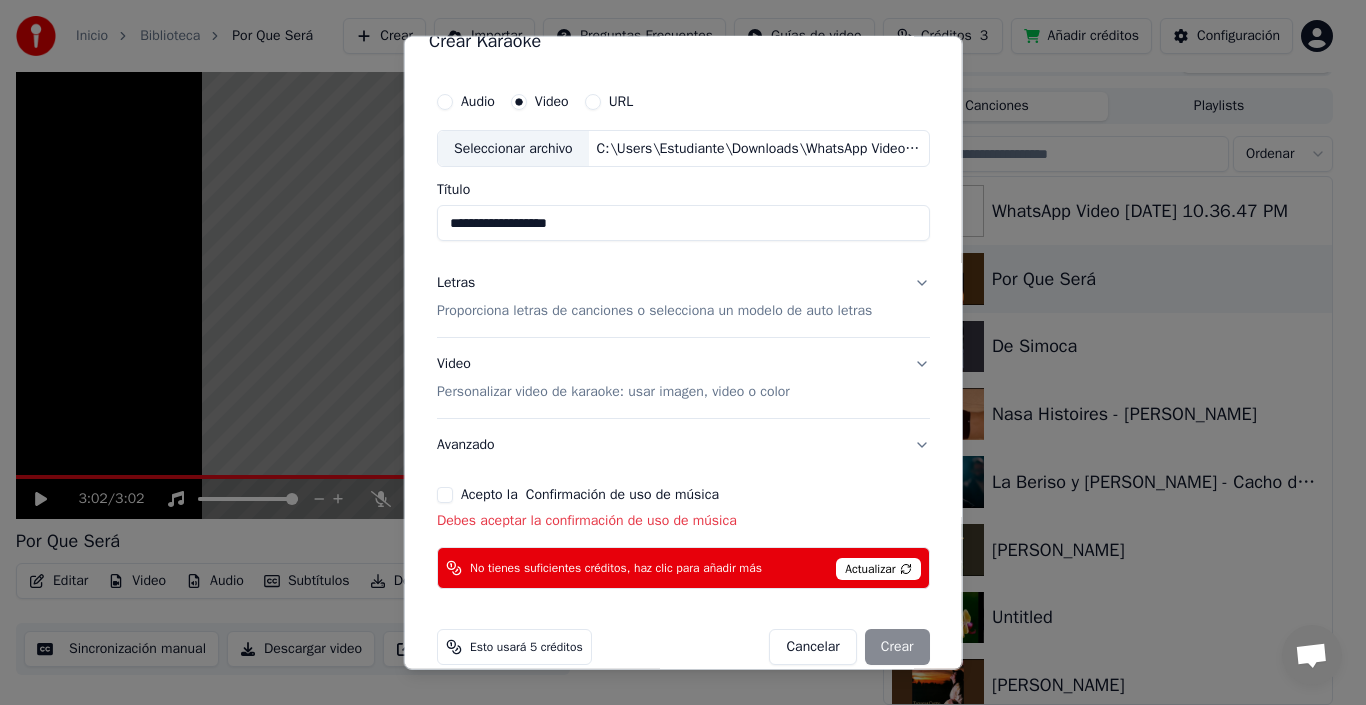 click on "**********" at bounding box center [683, 373] 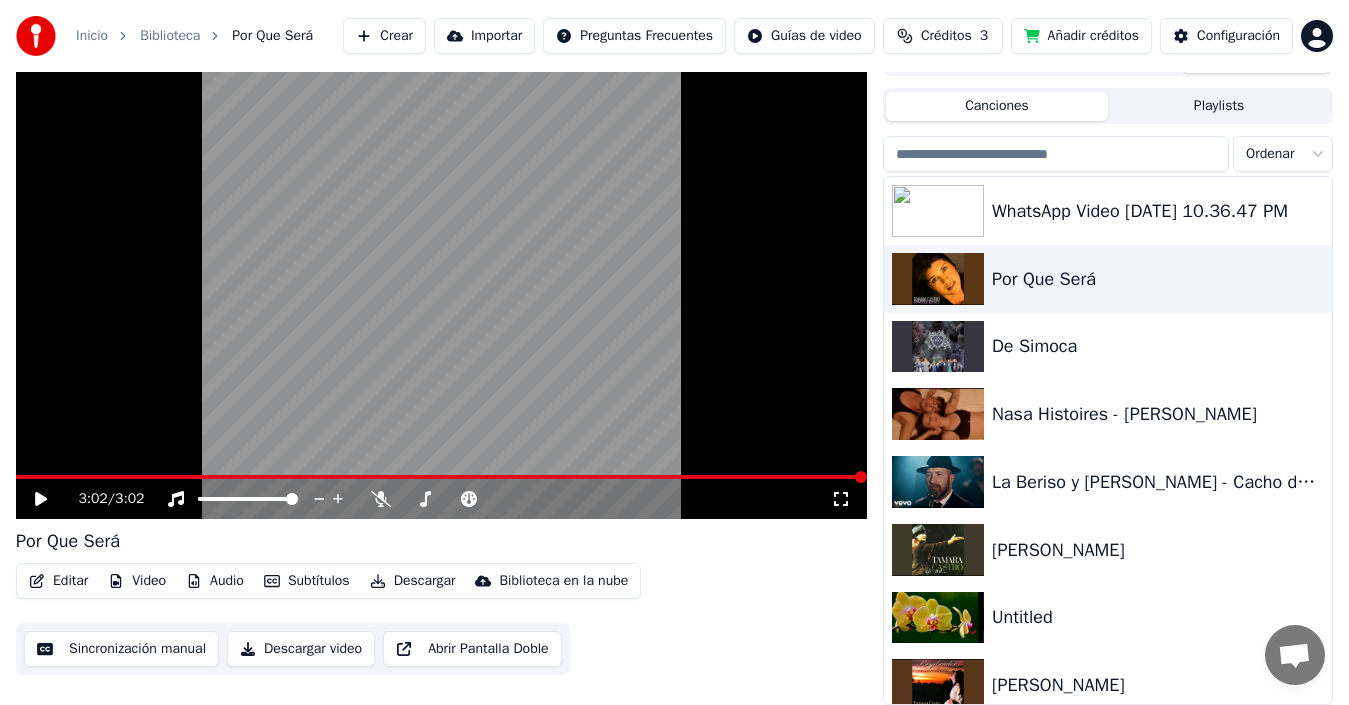 drag, startPoint x: 503, startPoint y: 395, endPoint x: 400, endPoint y: 73, distance: 338.07248 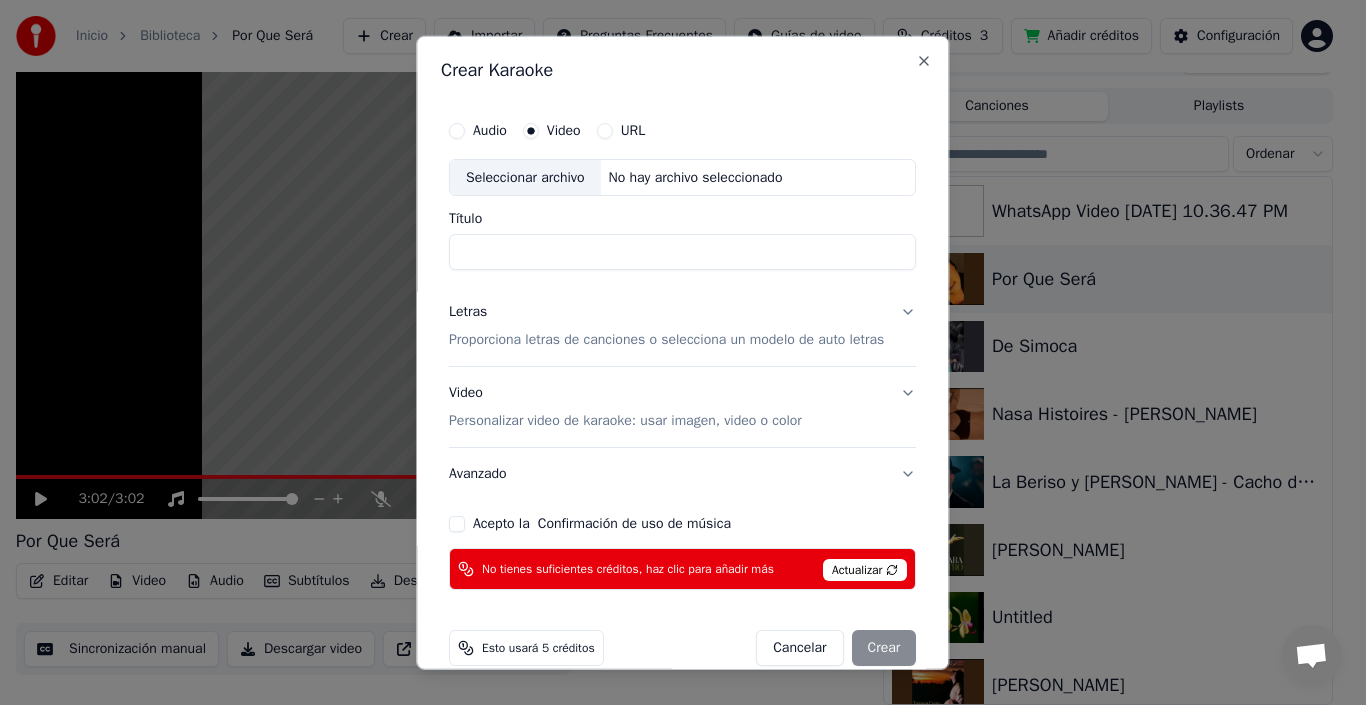 click on "No hay archivo seleccionado" at bounding box center (696, 177) 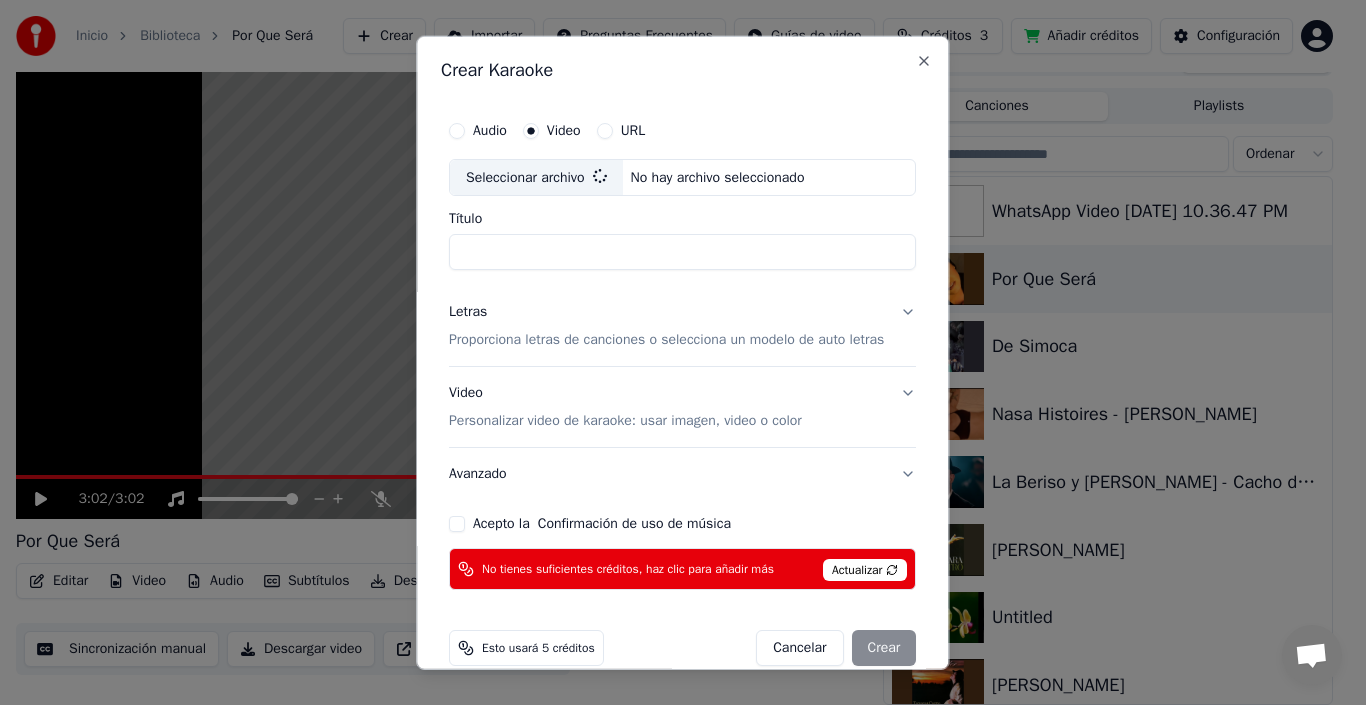 type on "**********" 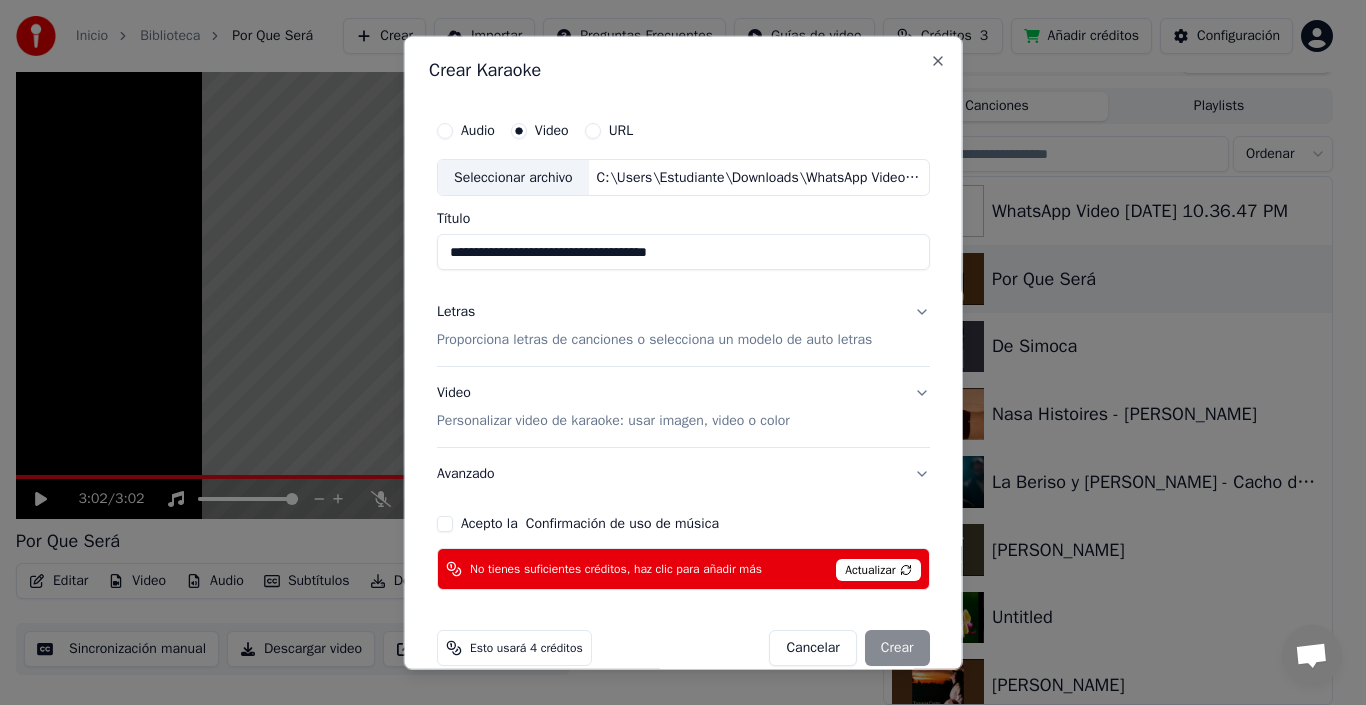 click on "Letras Proporciona letras de canciones o selecciona un modelo de auto letras" at bounding box center (683, 326) 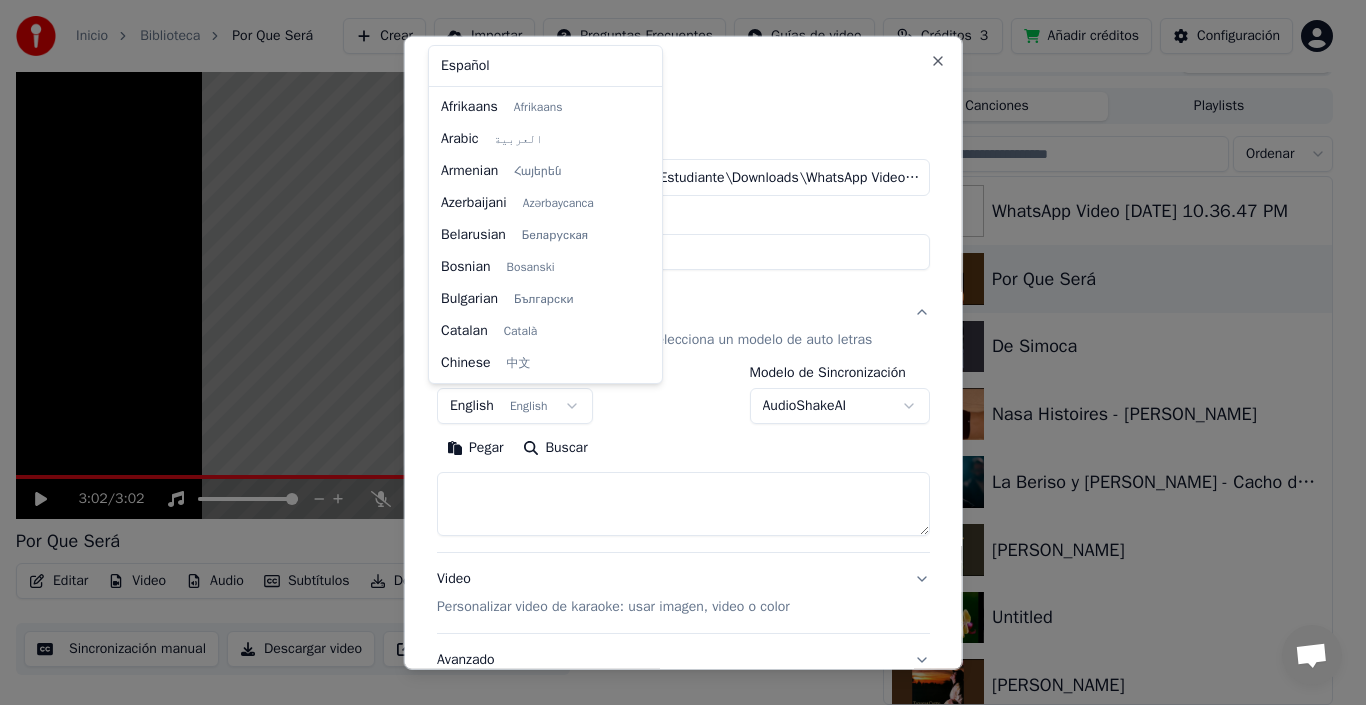 click on "**********" at bounding box center (674, 320) 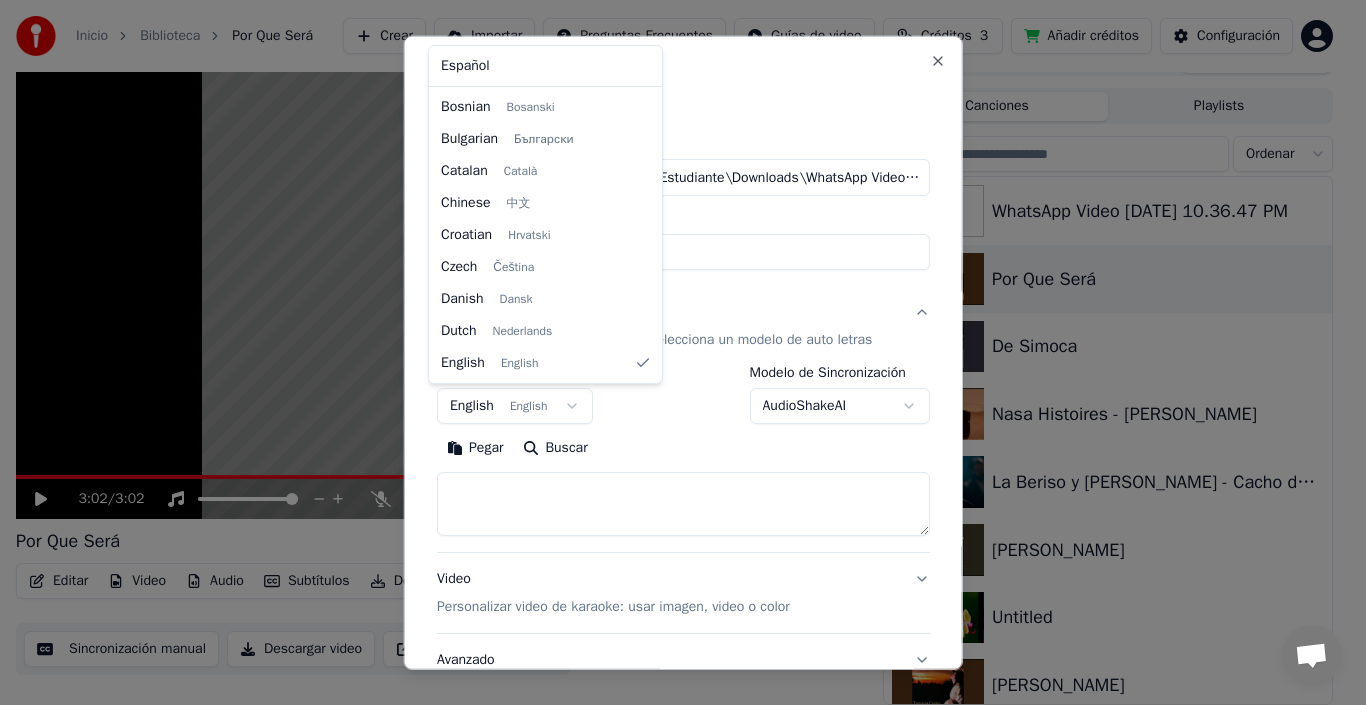 select on "**" 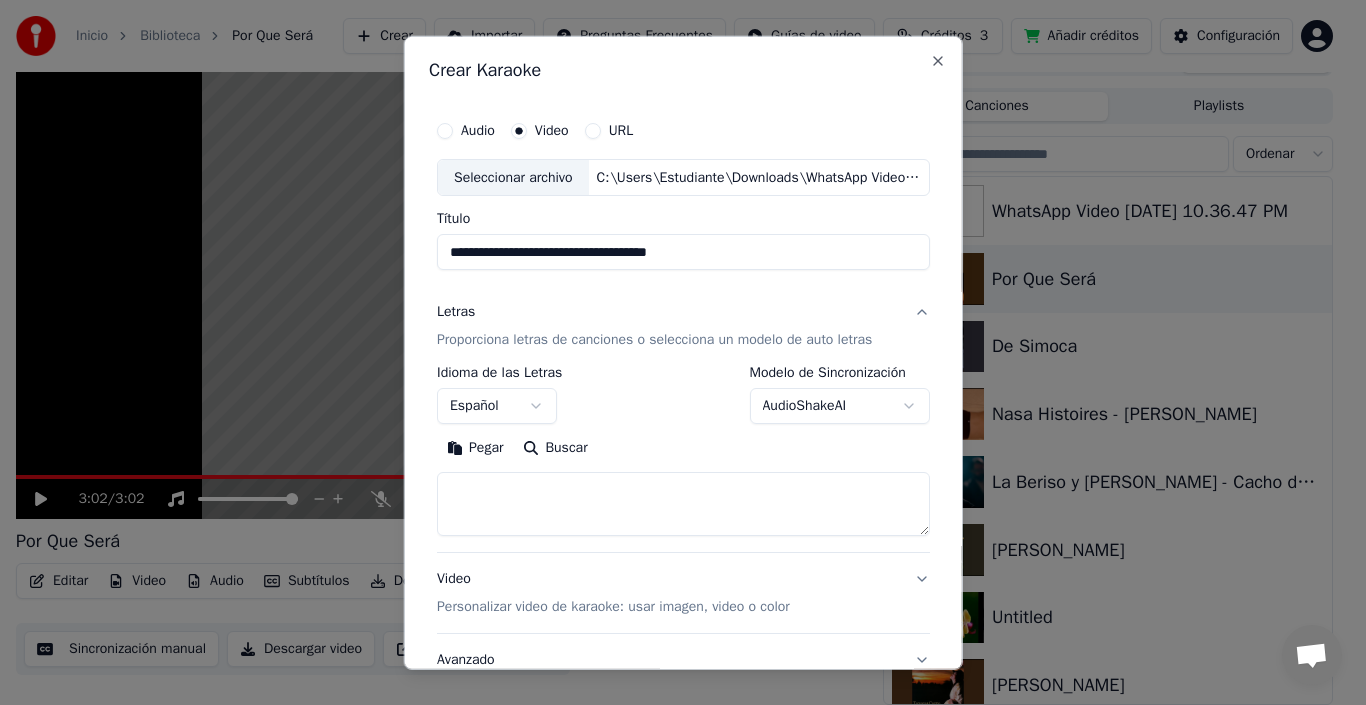 click on "Pegar" at bounding box center [475, 448] 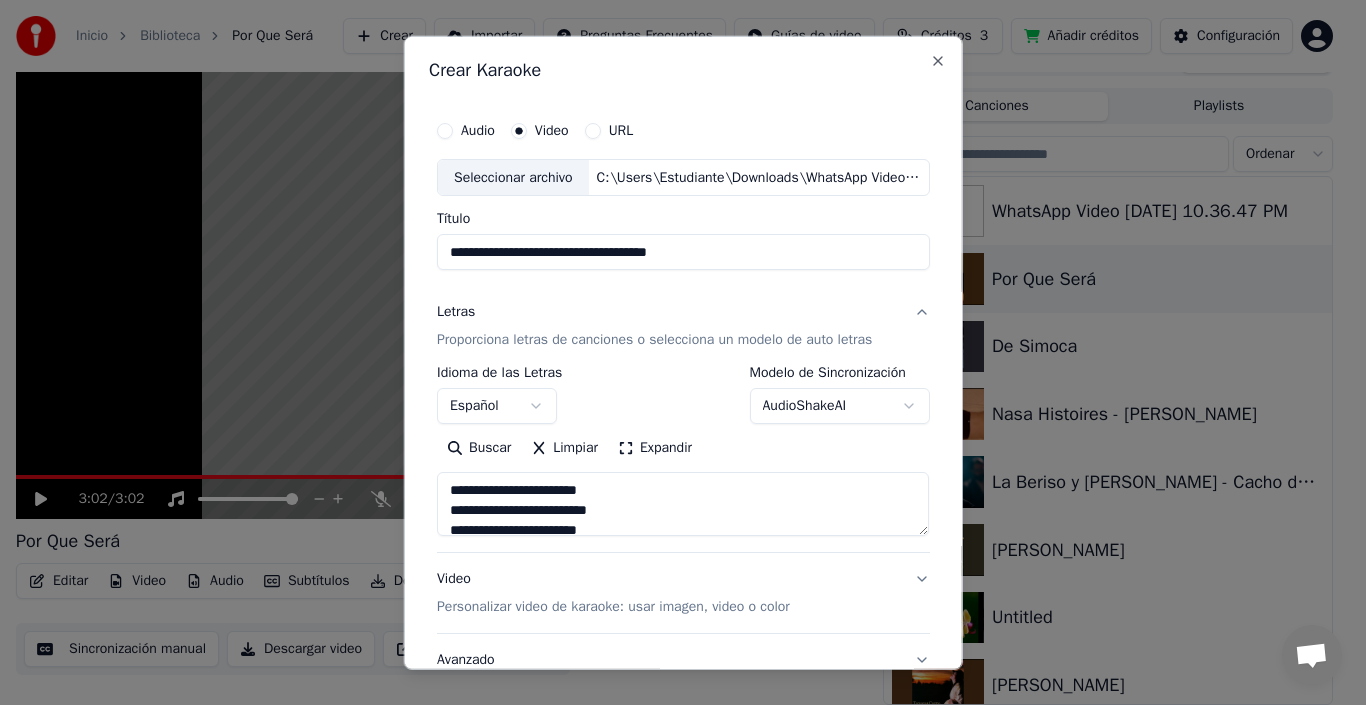 drag, startPoint x: 921, startPoint y: 482, endPoint x: 852, endPoint y: 472, distance: 69.72087 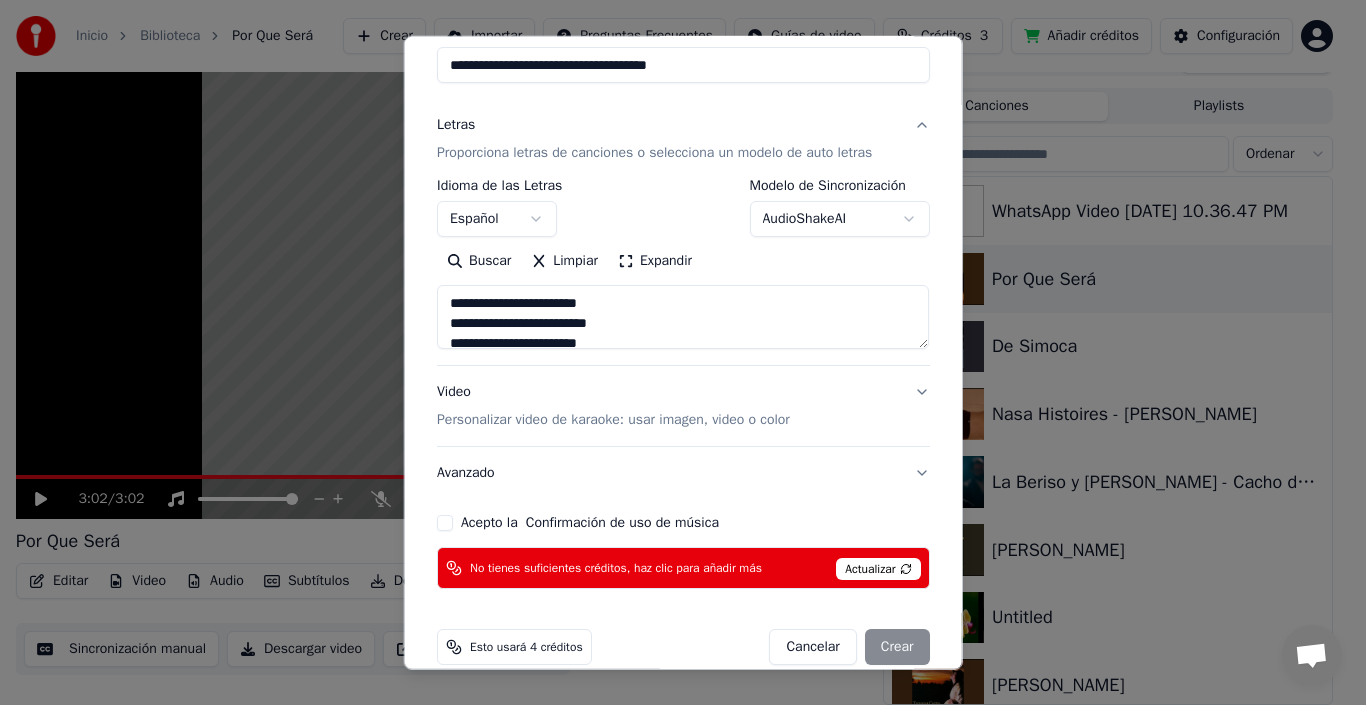 scroll, scrollTop: 215, scrollLeft: 0, axis: vertical 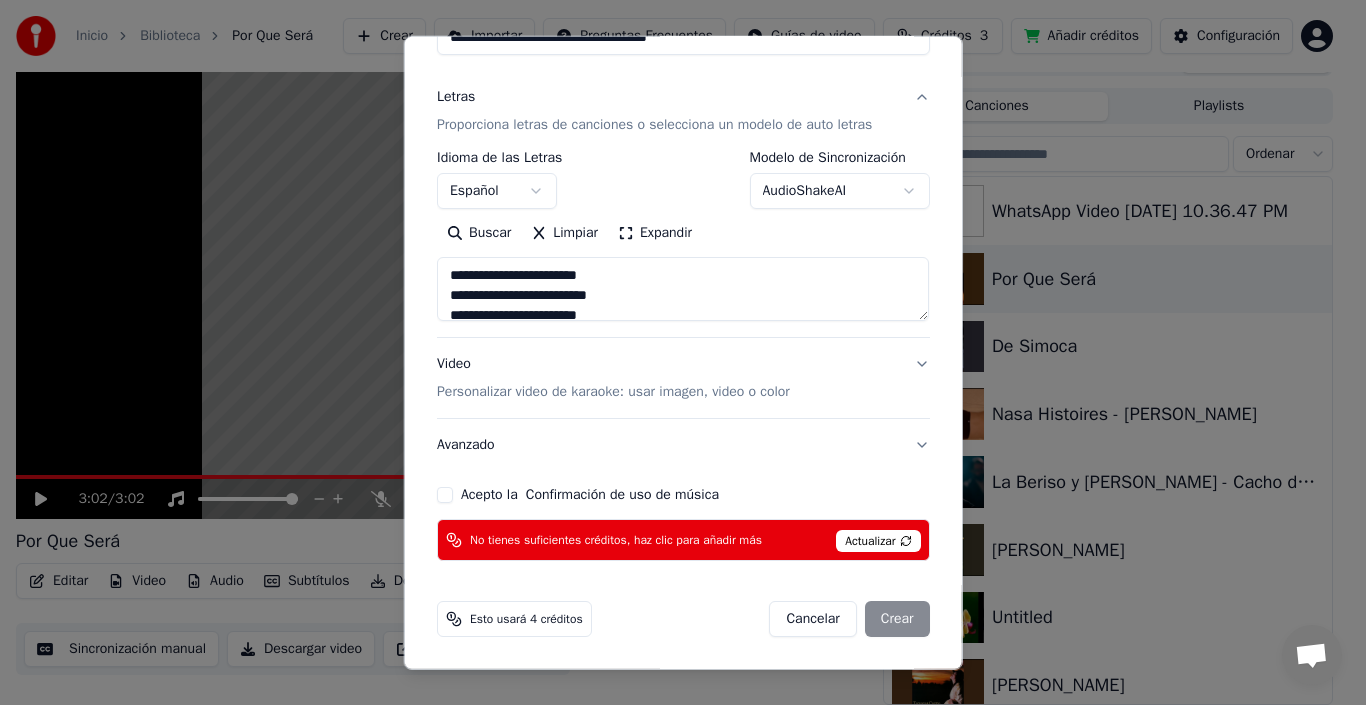 click on "Video Personalizar video de karaoke: usar imagen, video o color" at bounding box center [683, 378] 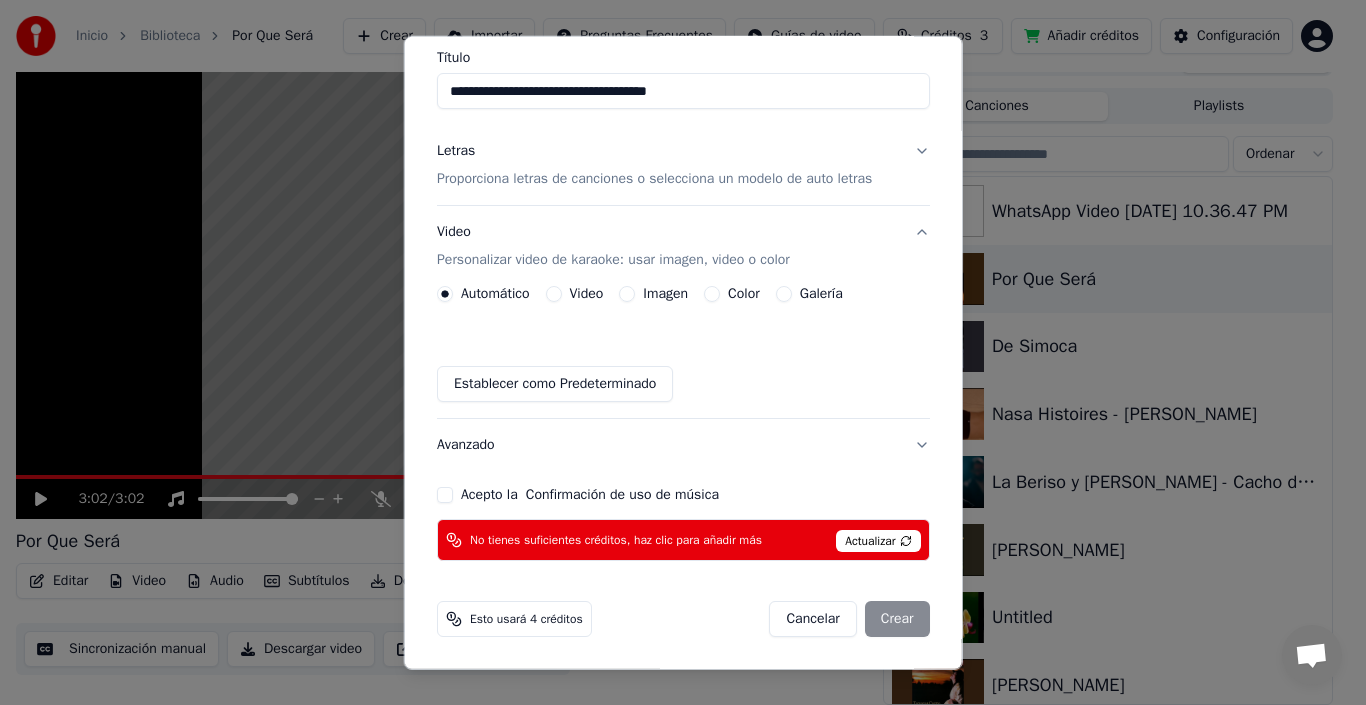 scroll, scrollTop: 161, scrollLeft: 0, axis: vertical 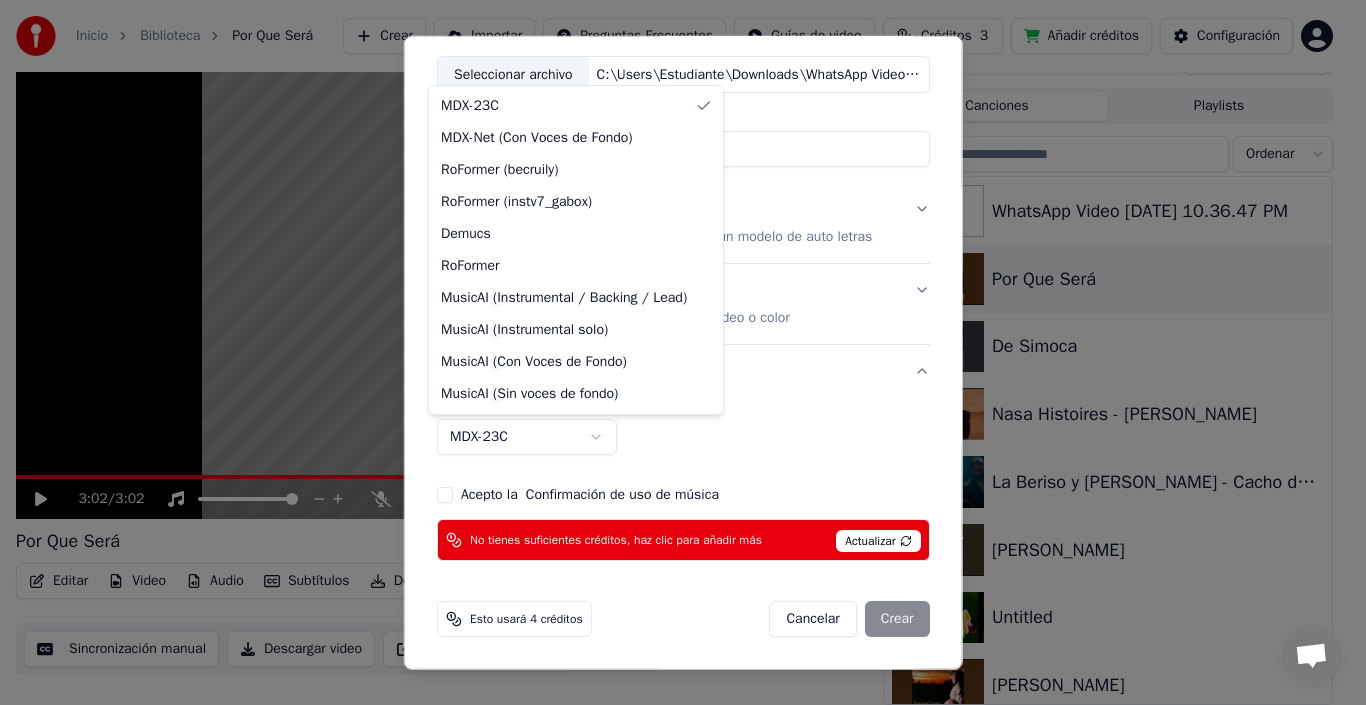 click on "**********" at bounding box center (674, 320) 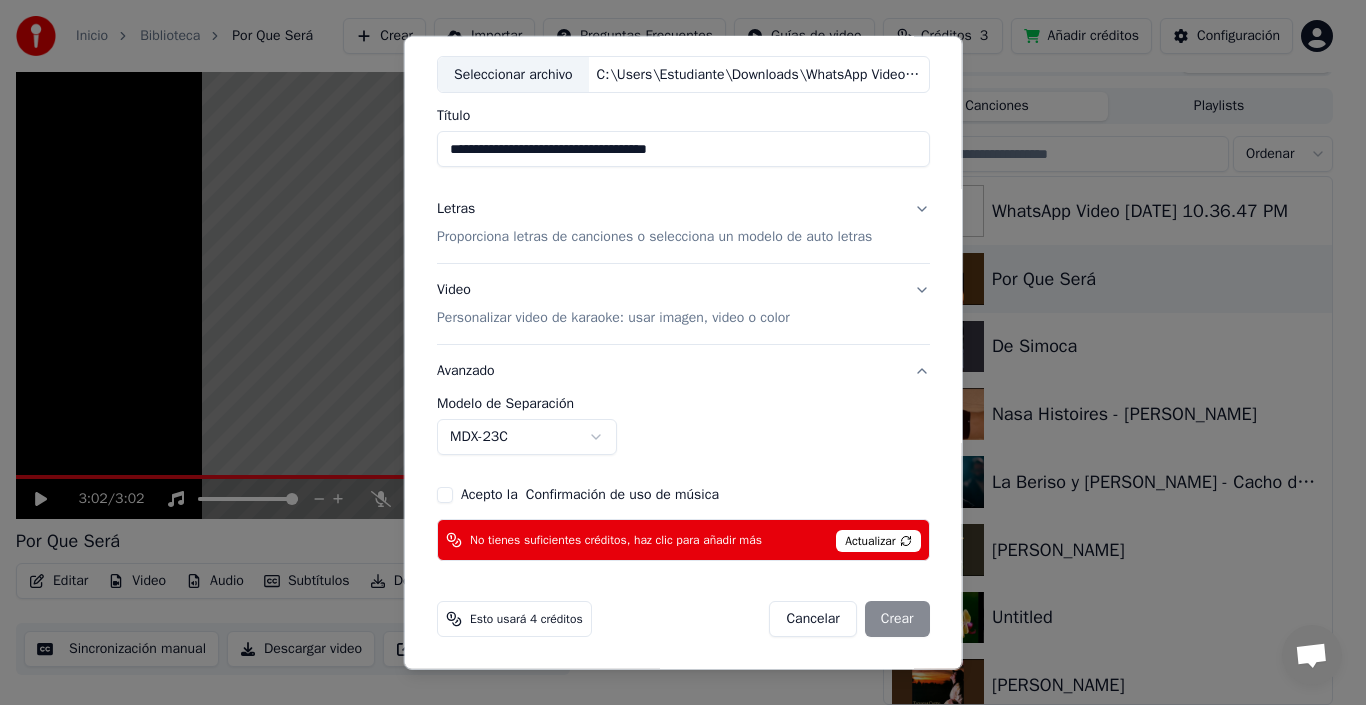 drag, startPoint x: 586, startPoint y: 445, endPoint x: 591, endPoint y: 424, distance: 21.587032 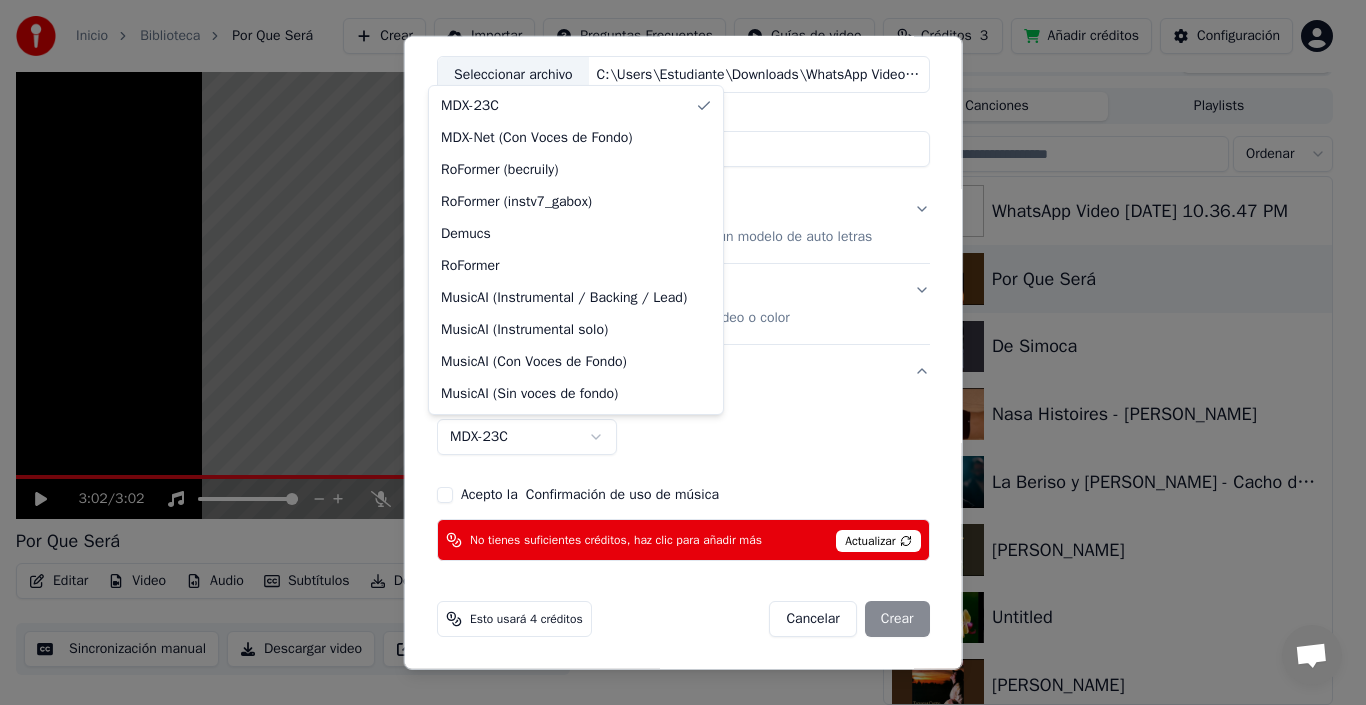 click on "**********" at bounding box center [674, 320] 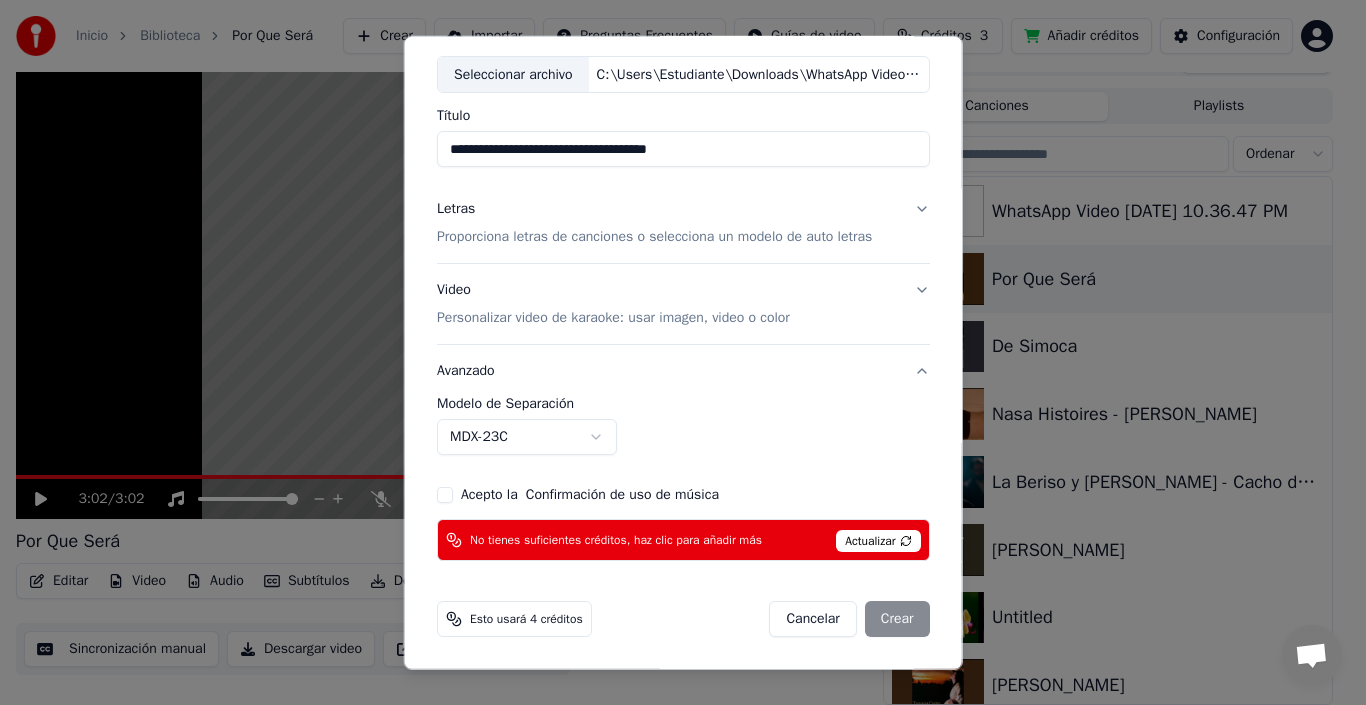 click on "**********" at bounding box center (674, 320) 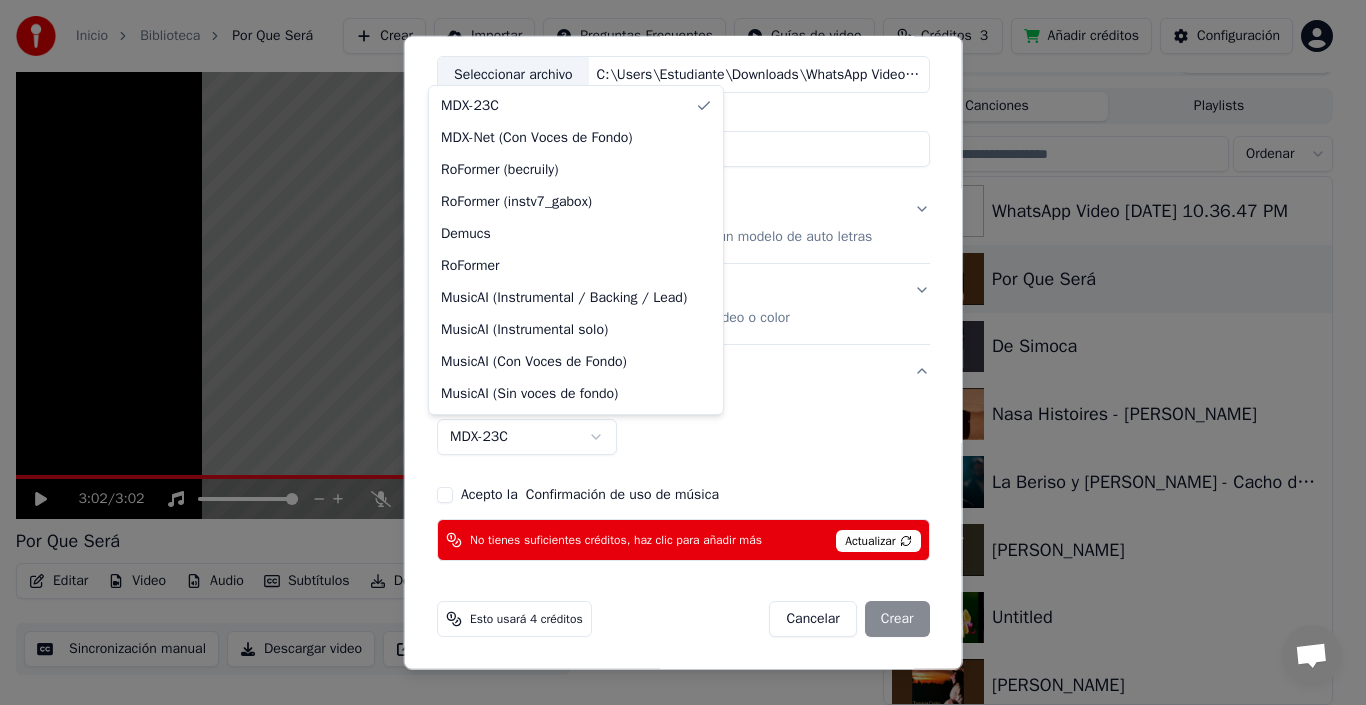click on "**********" at bounding box center [674, 320] 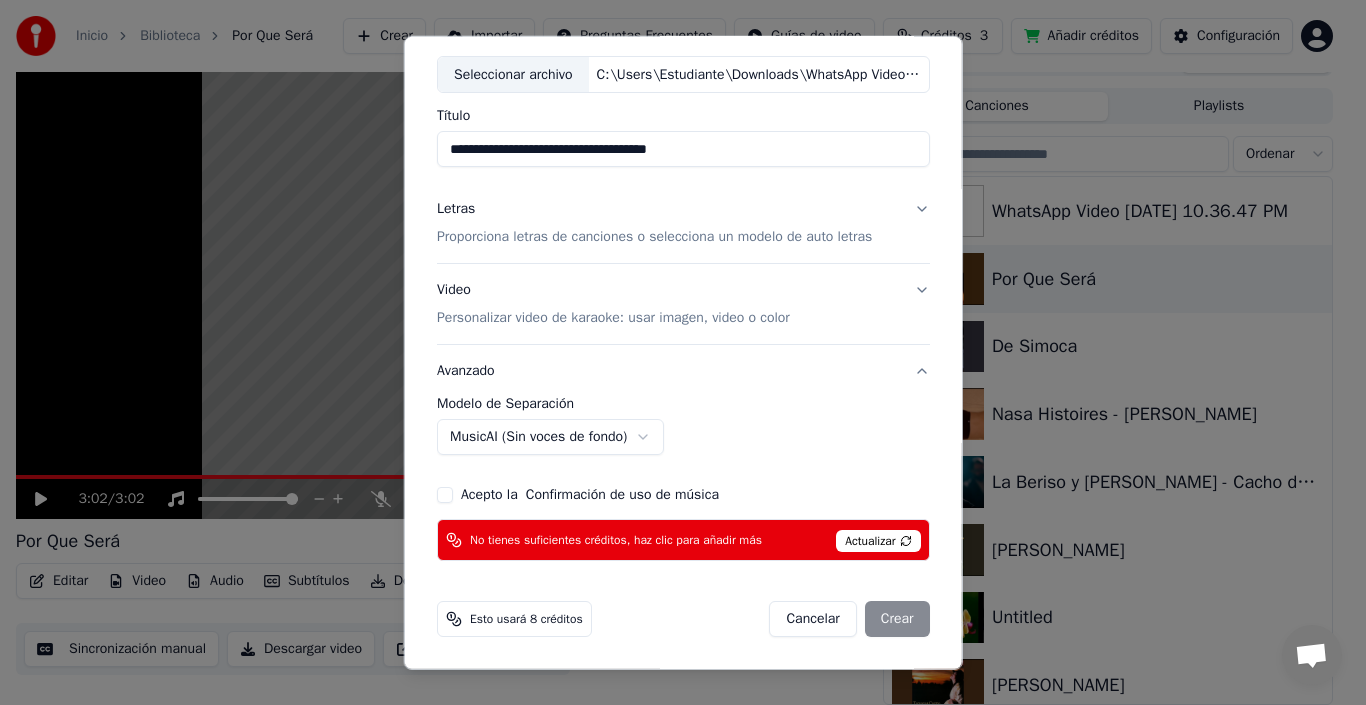 click on "Cancelar Crear" at bounding box center [849, 619] 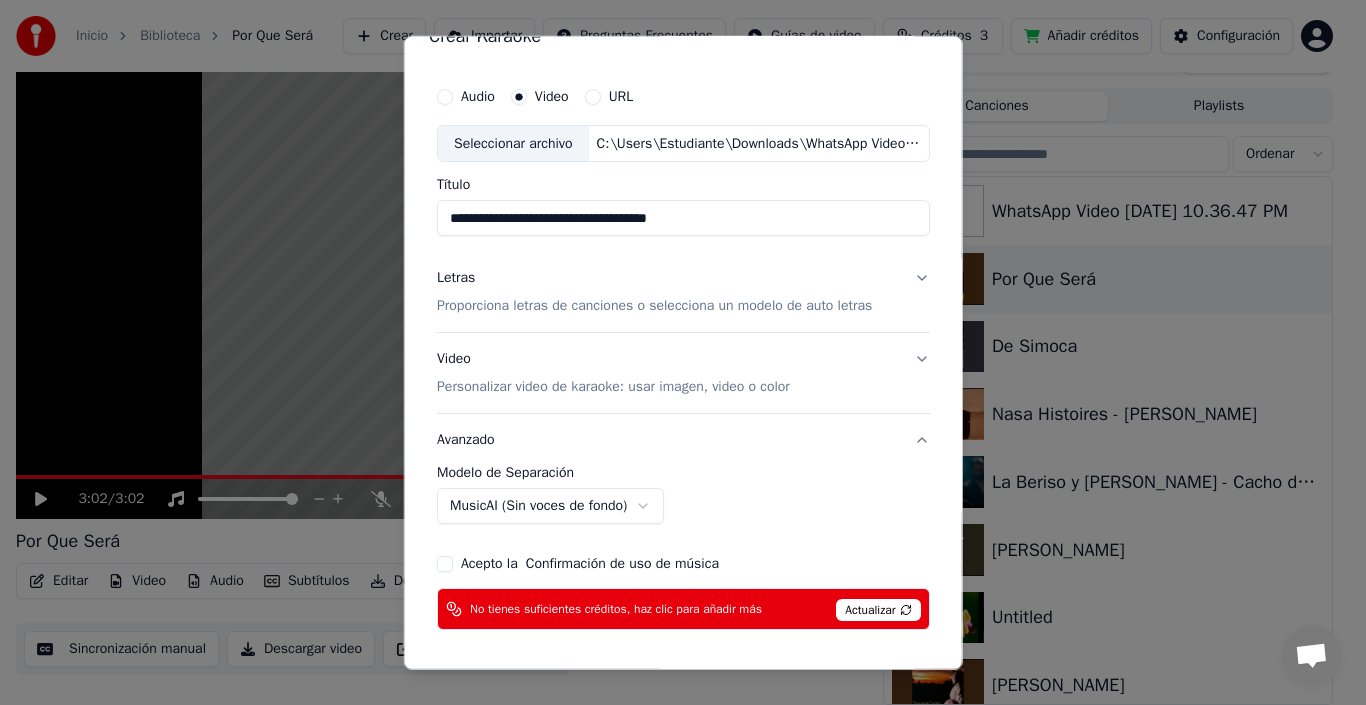 scroll, scrollTop: 103, scrollLeft: 0, axis: vertical 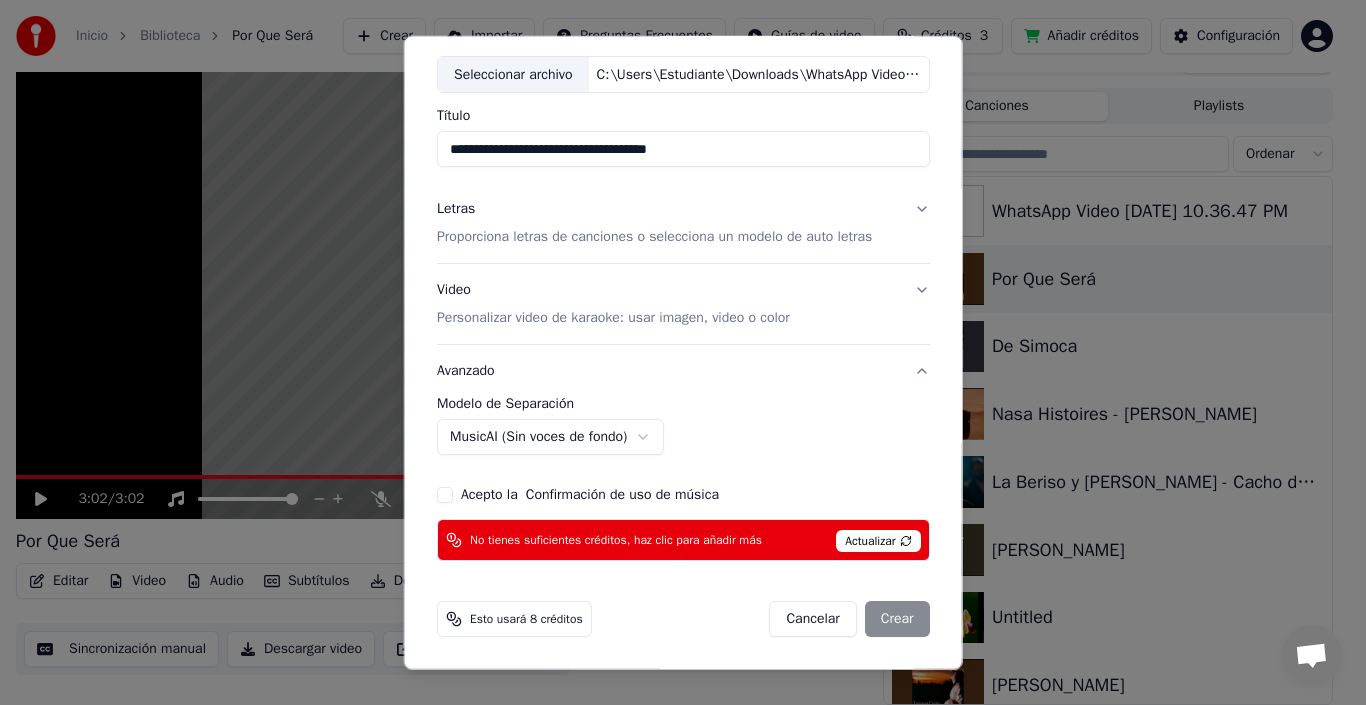 click on "Cancelar Crear" at bounding box center (849, 619) 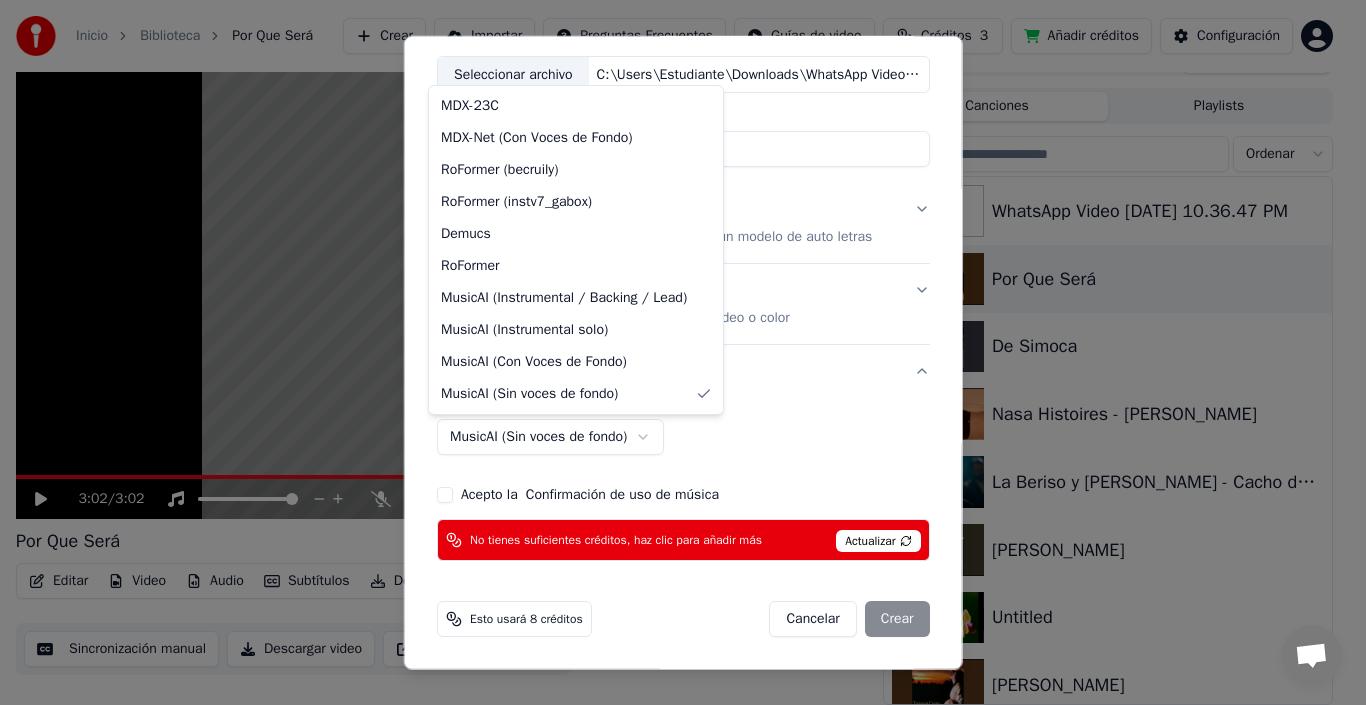 click on "**********" at bounding box center [674, 320] 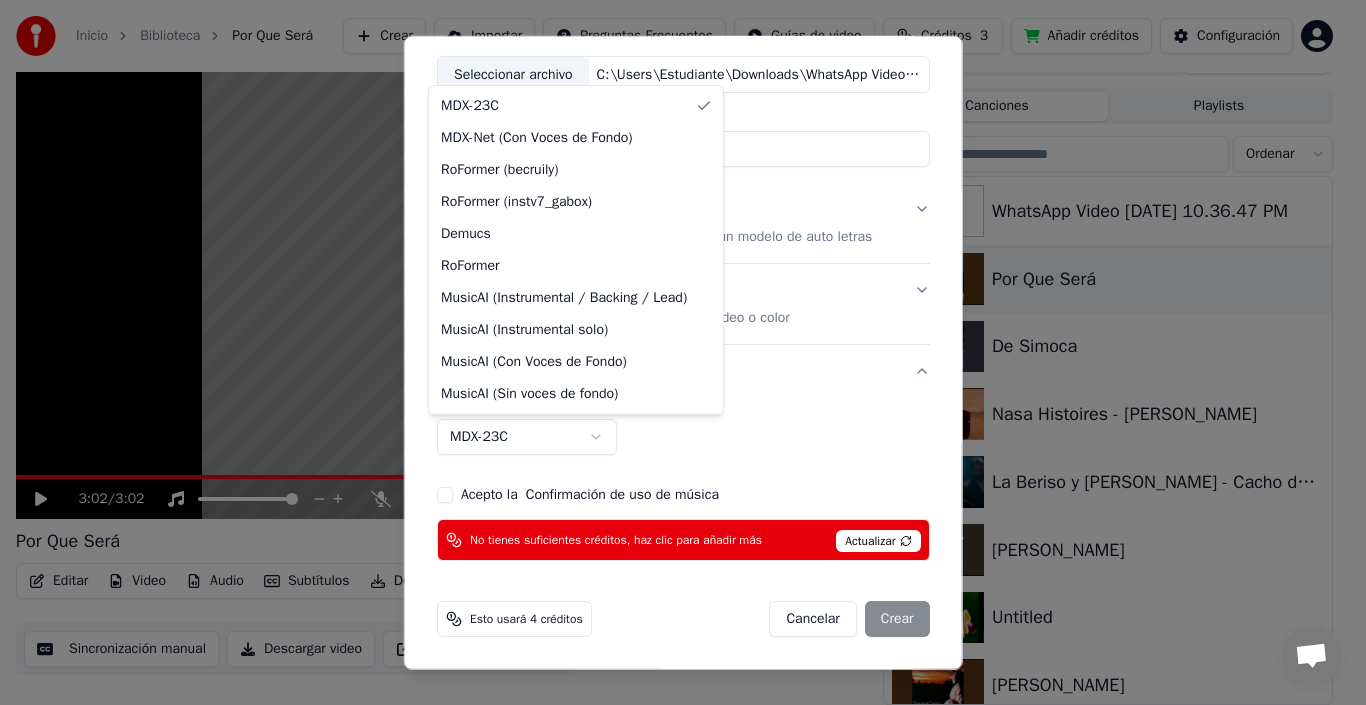 click on "**********" at bounding box center (674, 320) 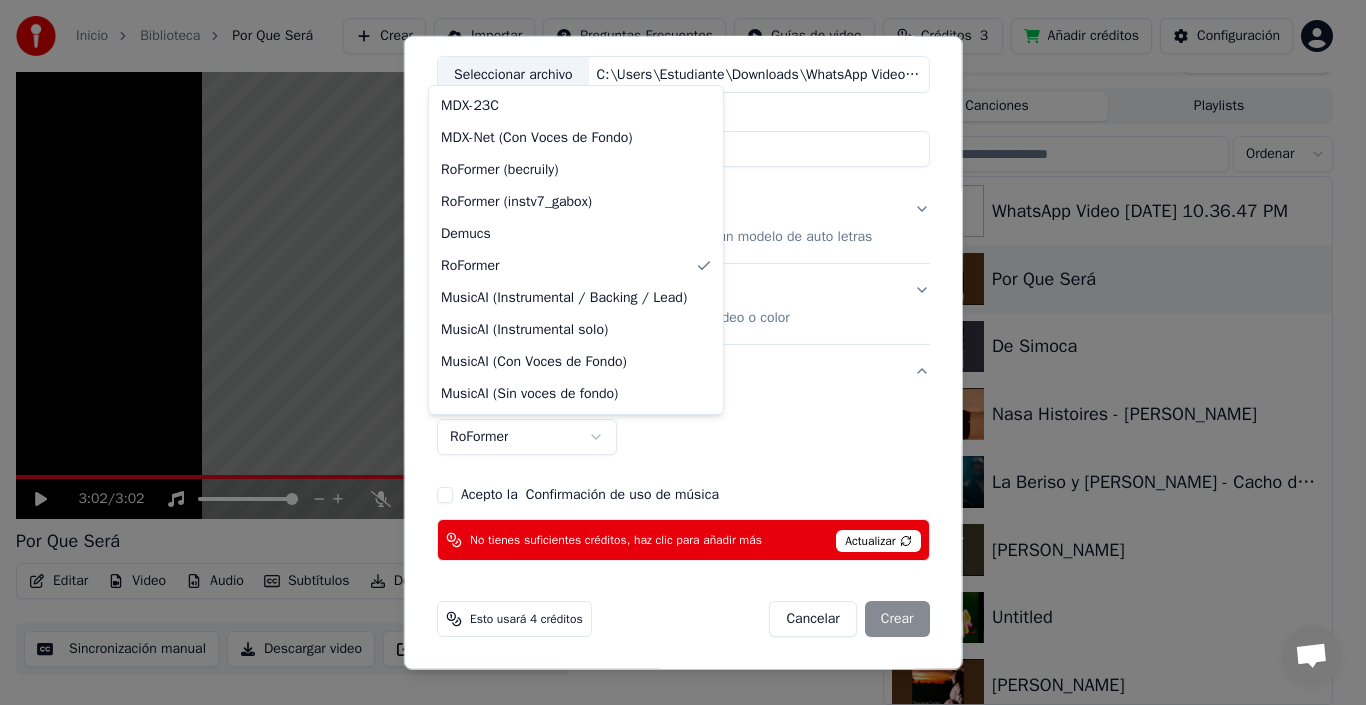 click on "**********" at bounding box center (674, 320) 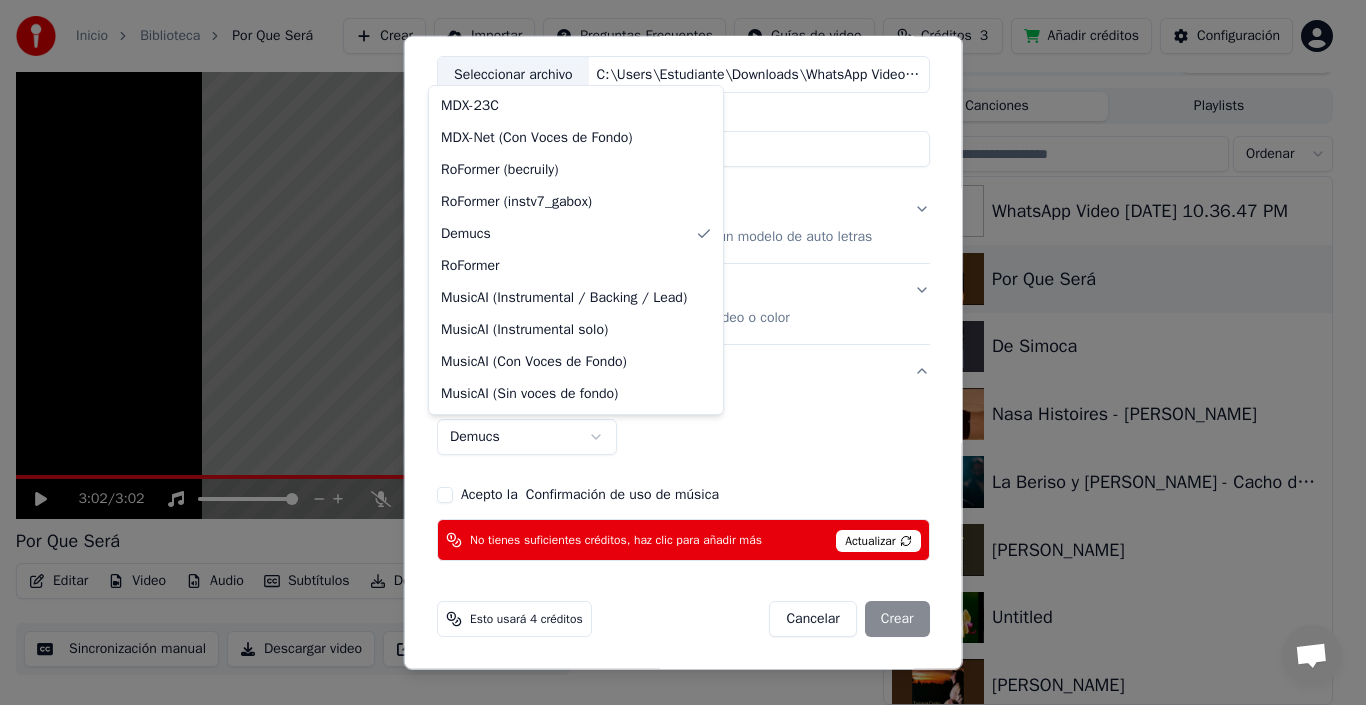 click on "**********" at bounding box center (674, 320) 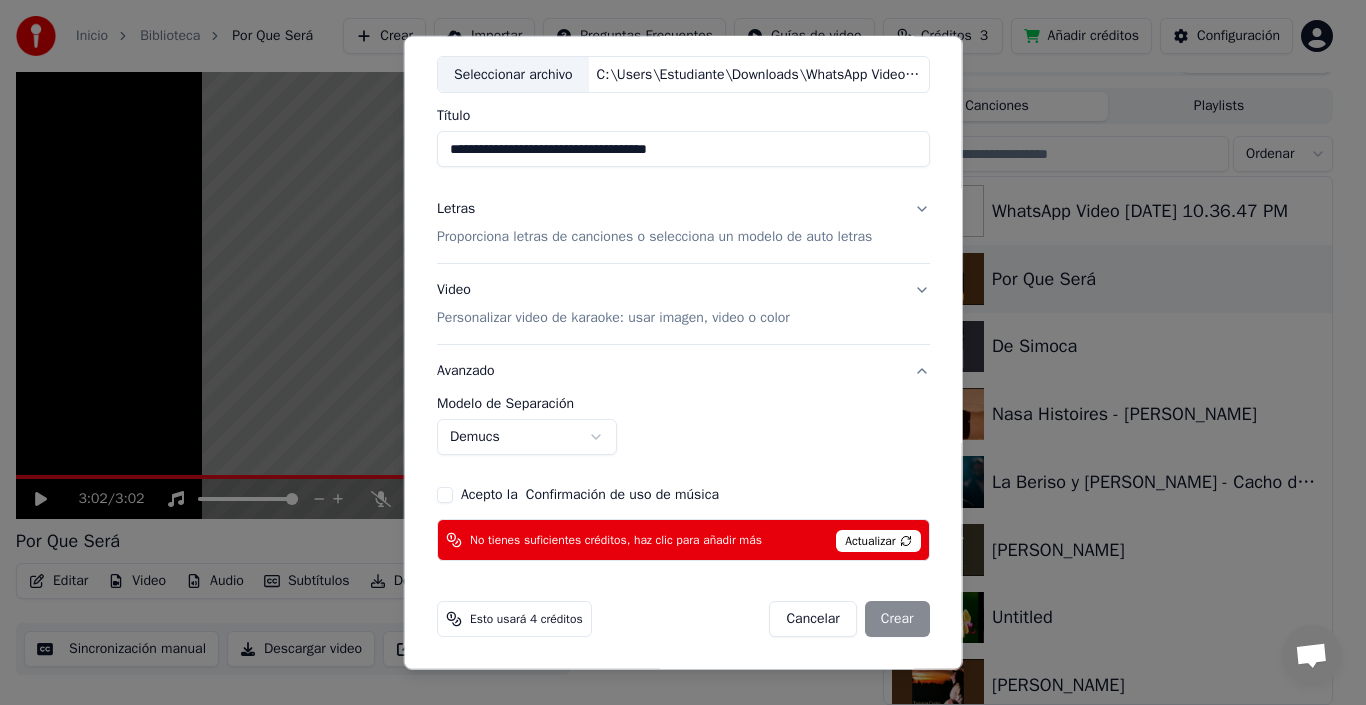 click on "**********" at bounding box center (674, 320) 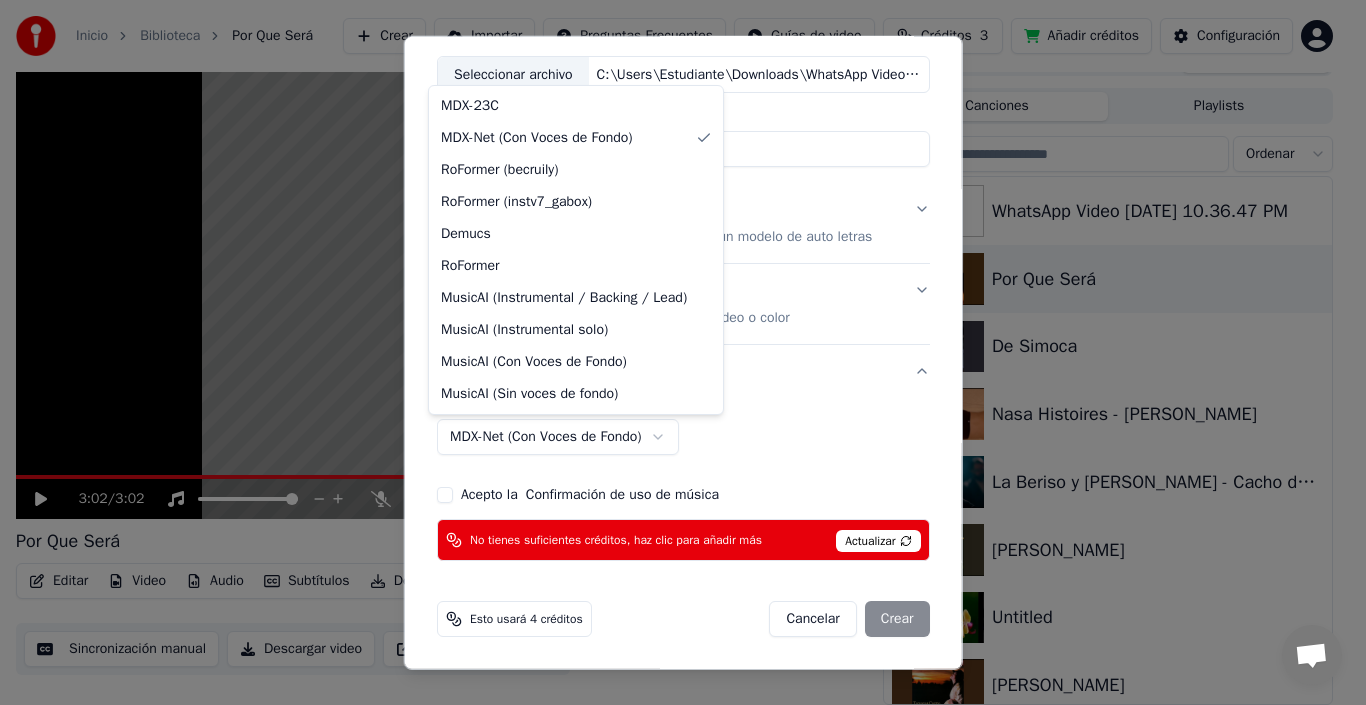 click on "**********" at bounding box center [674, 320] 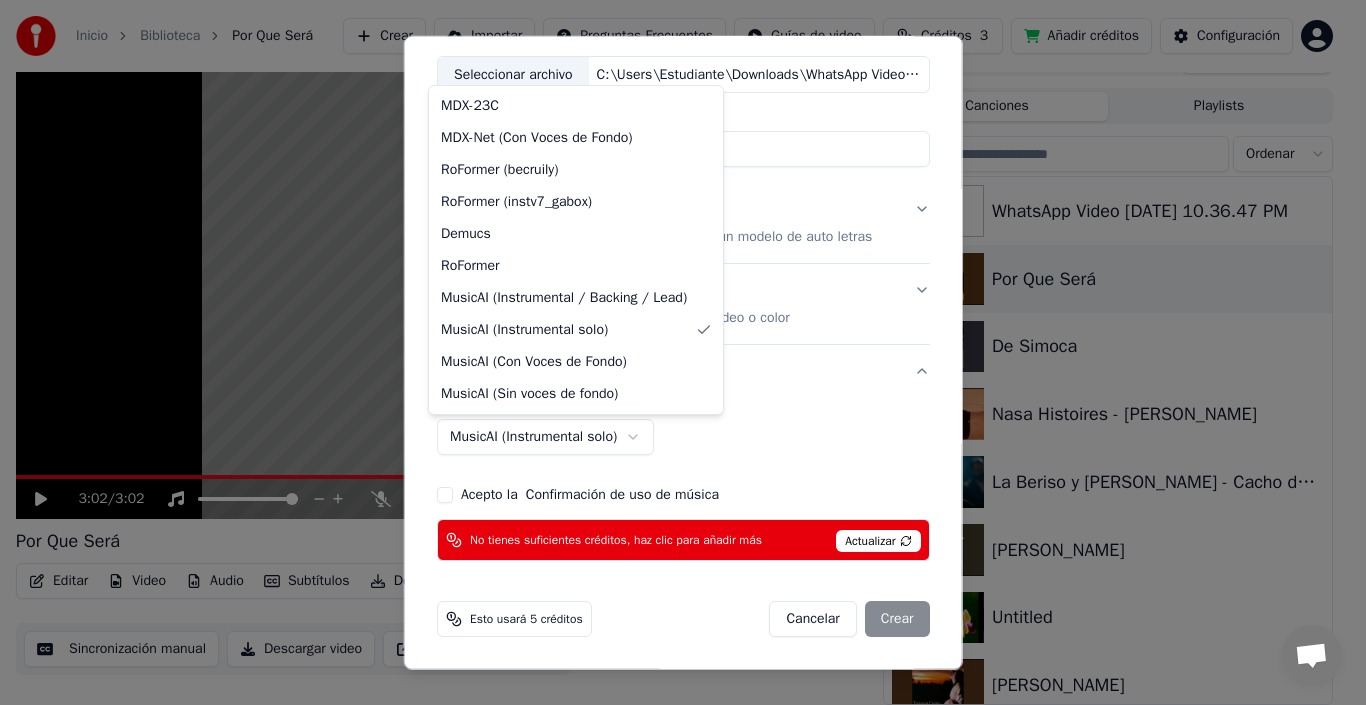 click on "**********" at bounding box center [674, 320] 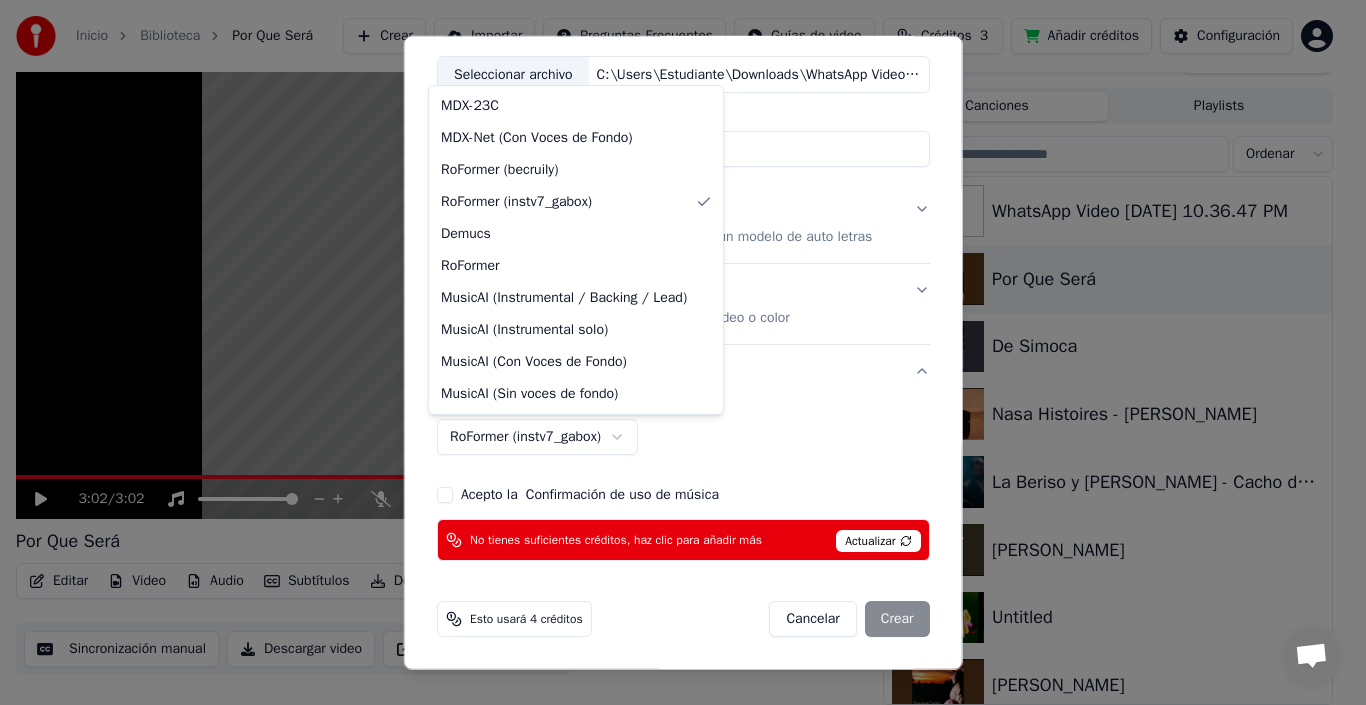 click on "**********" at bounding box center (674, 320) 